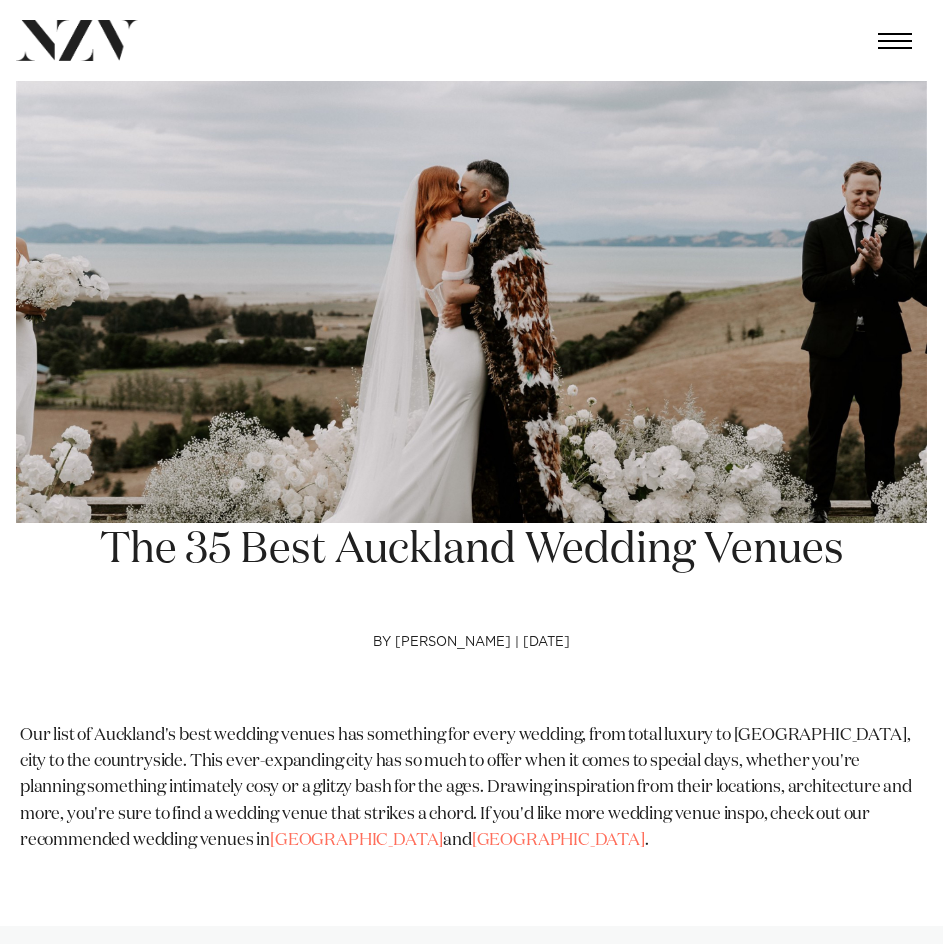 scroll, scrollTop: 0, scrollLeft: 0, axis: both 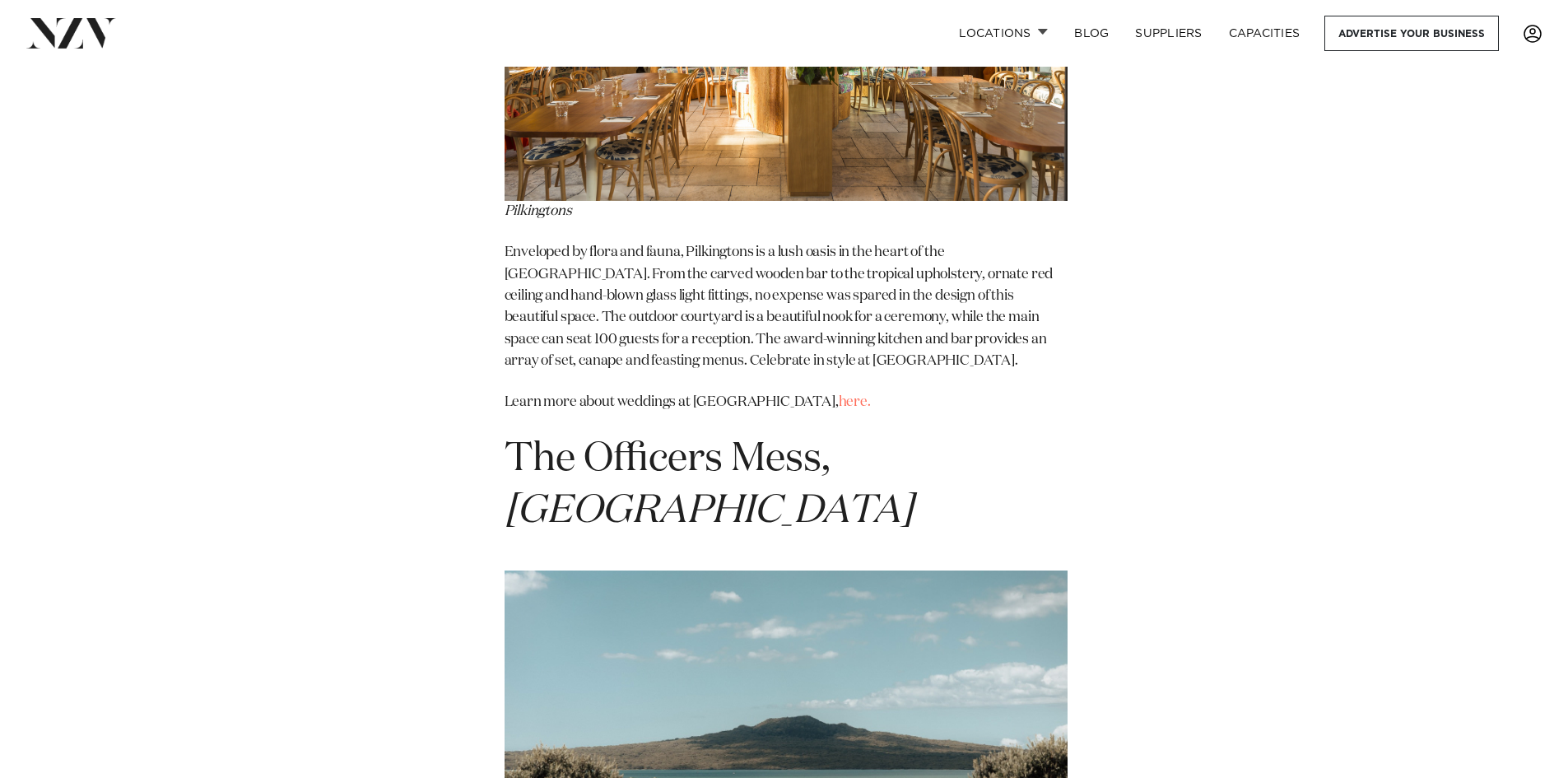 click on "here." at bounding box center [822, 1127] 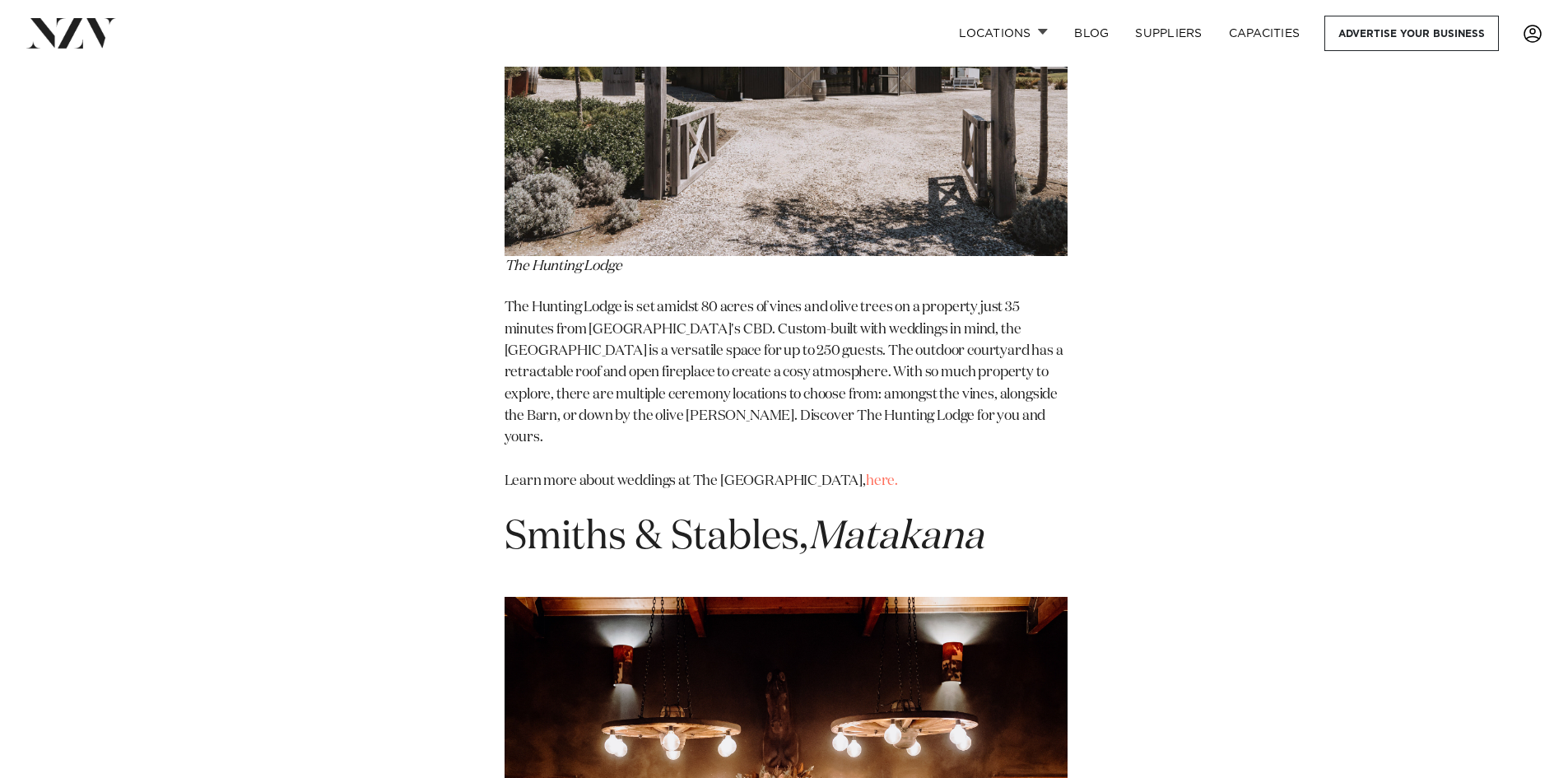 scroll, scrollTop: 14182, scrollLeft: 0, axis: vertical 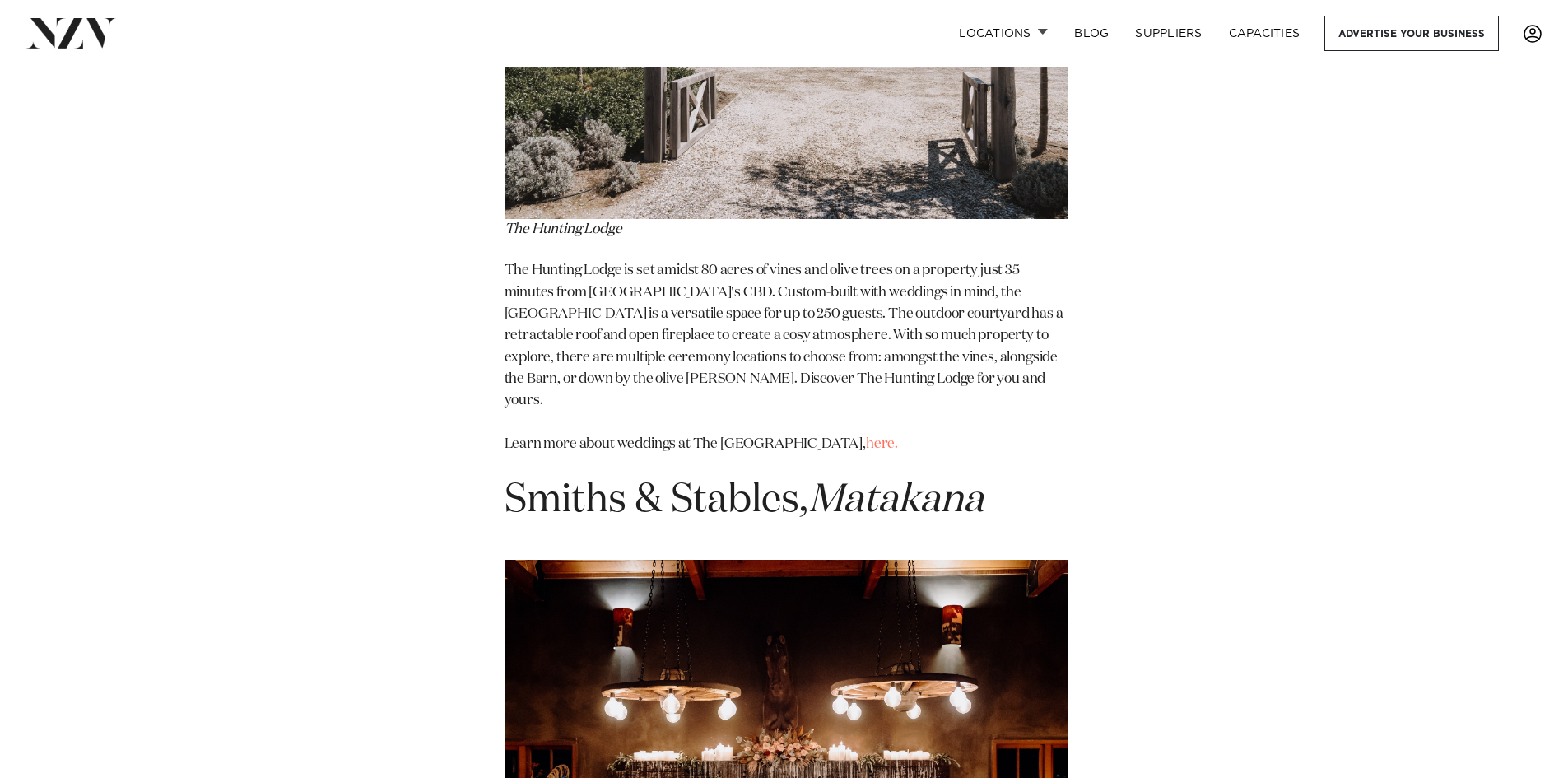 click on "here." at bounding box center (880, 1137) 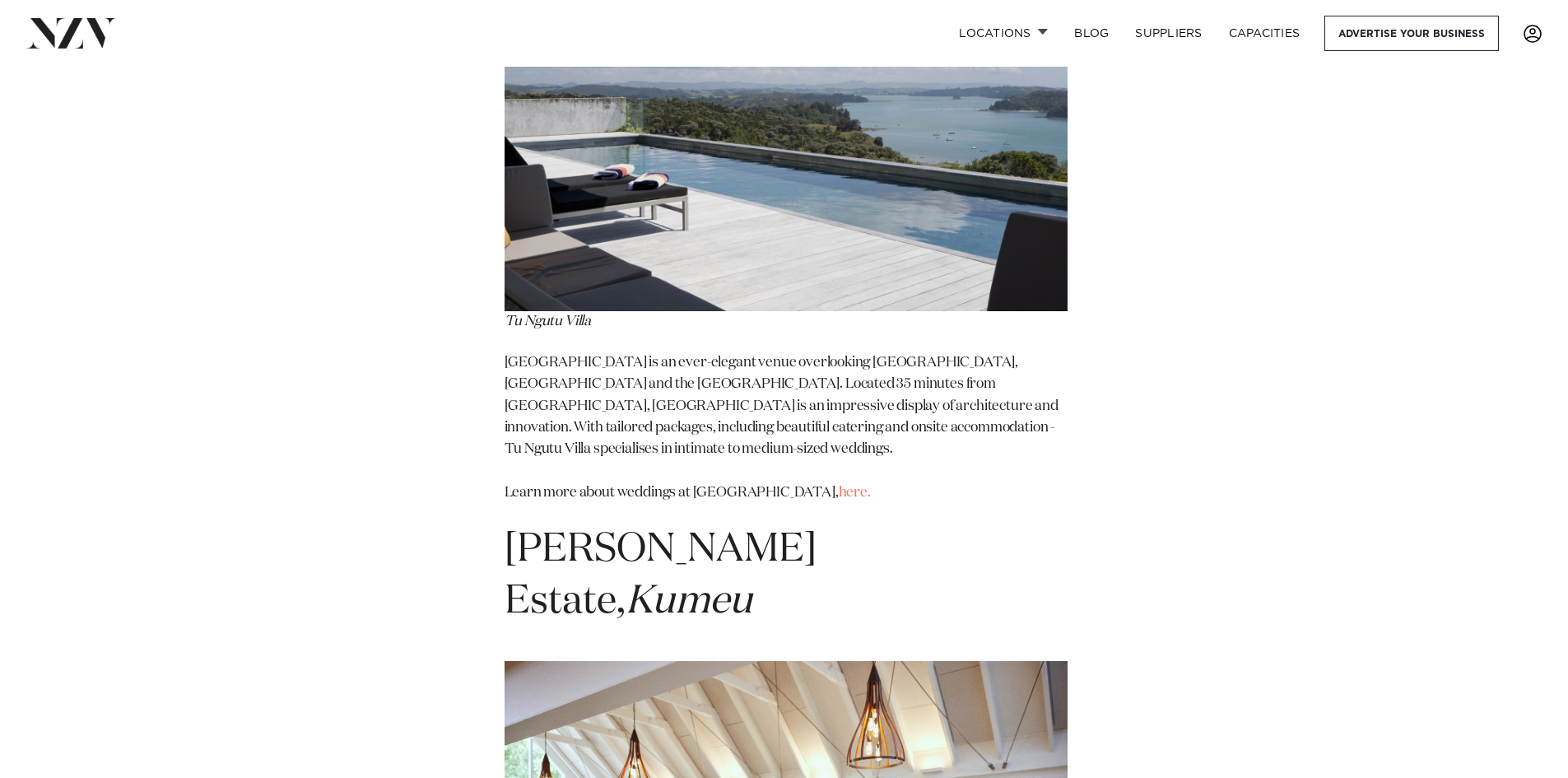scroll, scrollTop: 19122, scrollLeft: 0, axis: vertical 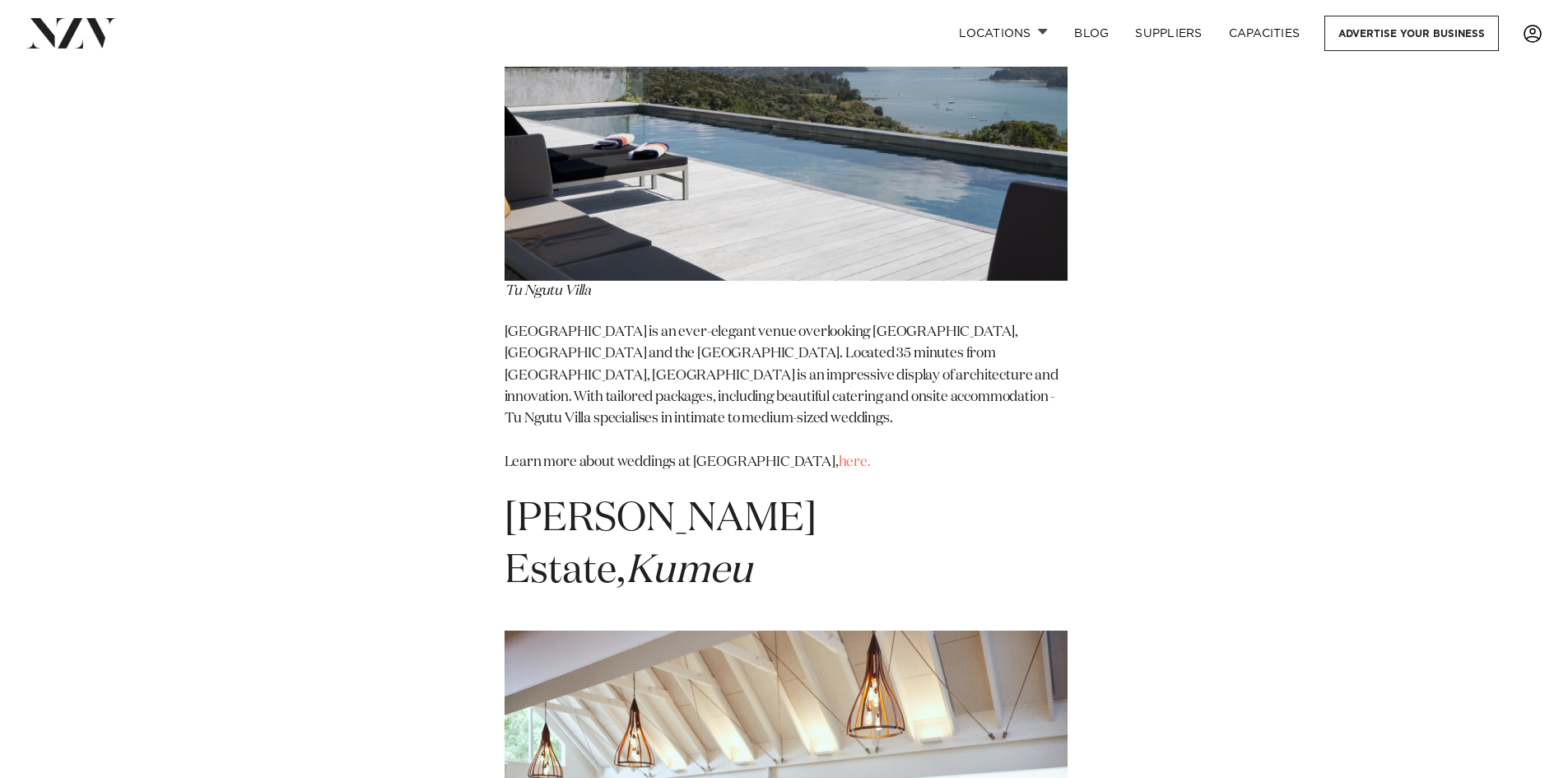 click on "here." at bounding box center (962, 1209) 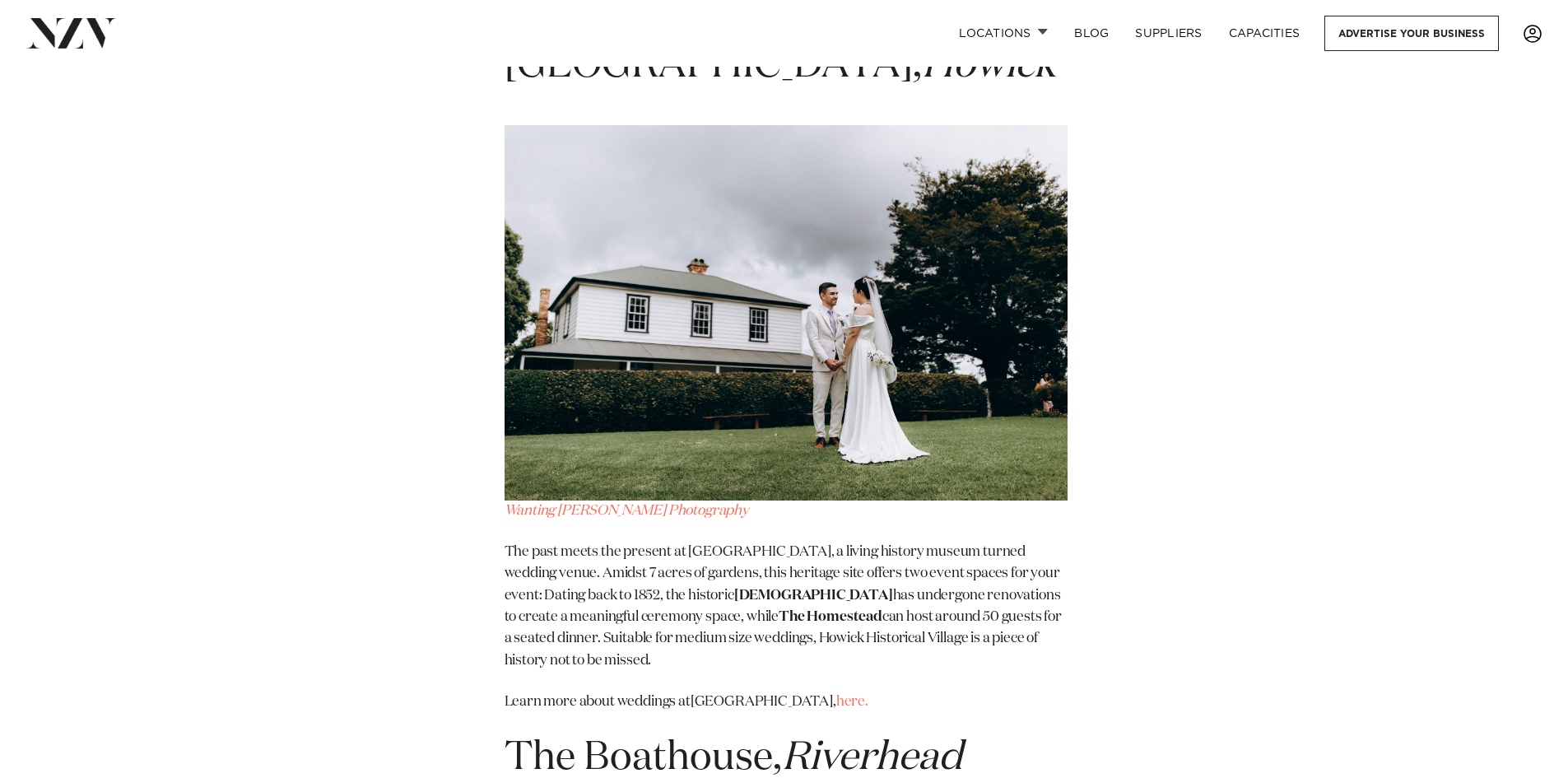 scroll, scrollTop: 21180, scrollLeft: 0, axis: vertical 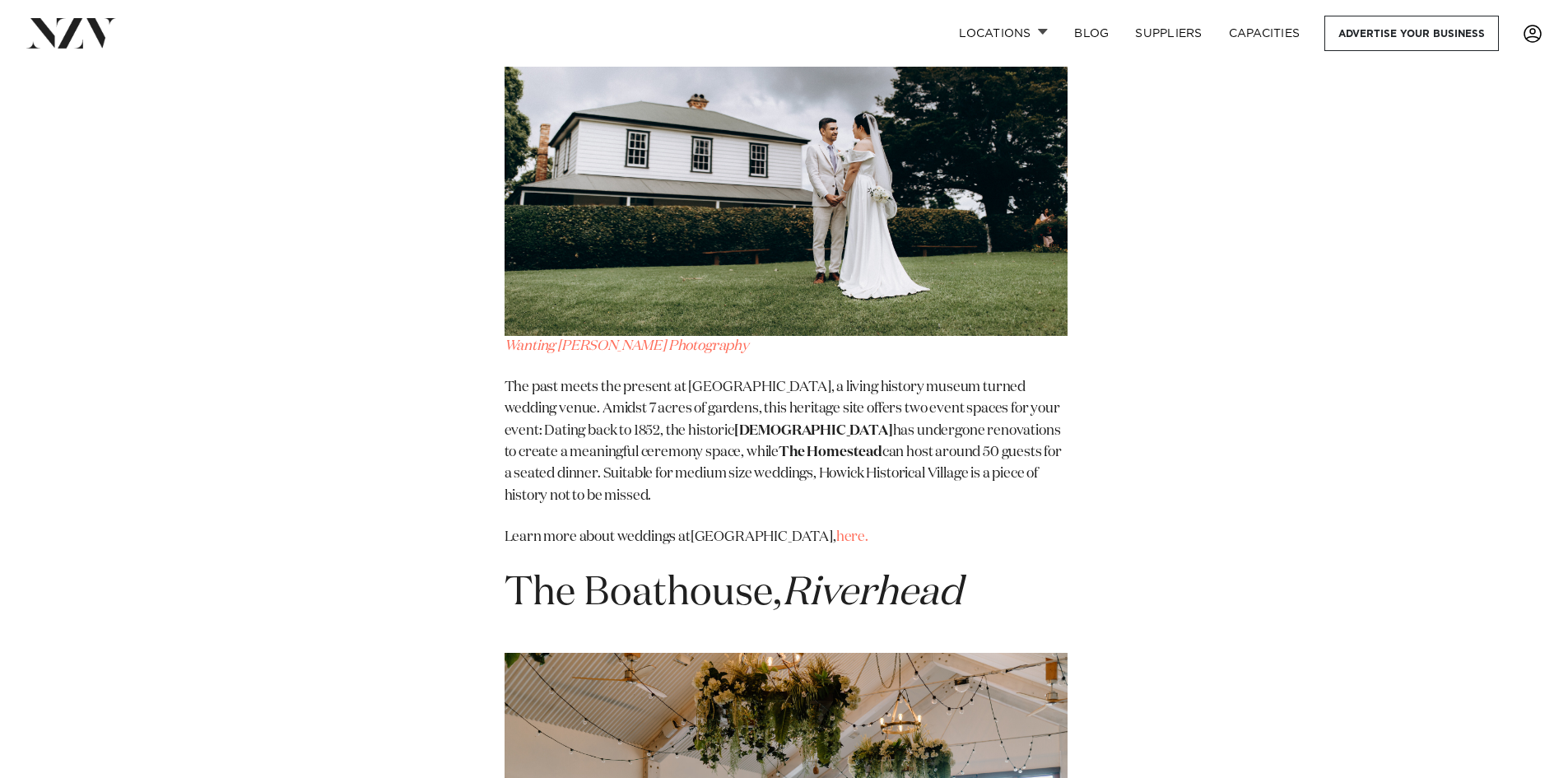 click on "here." at bounding box center [961, 1230] 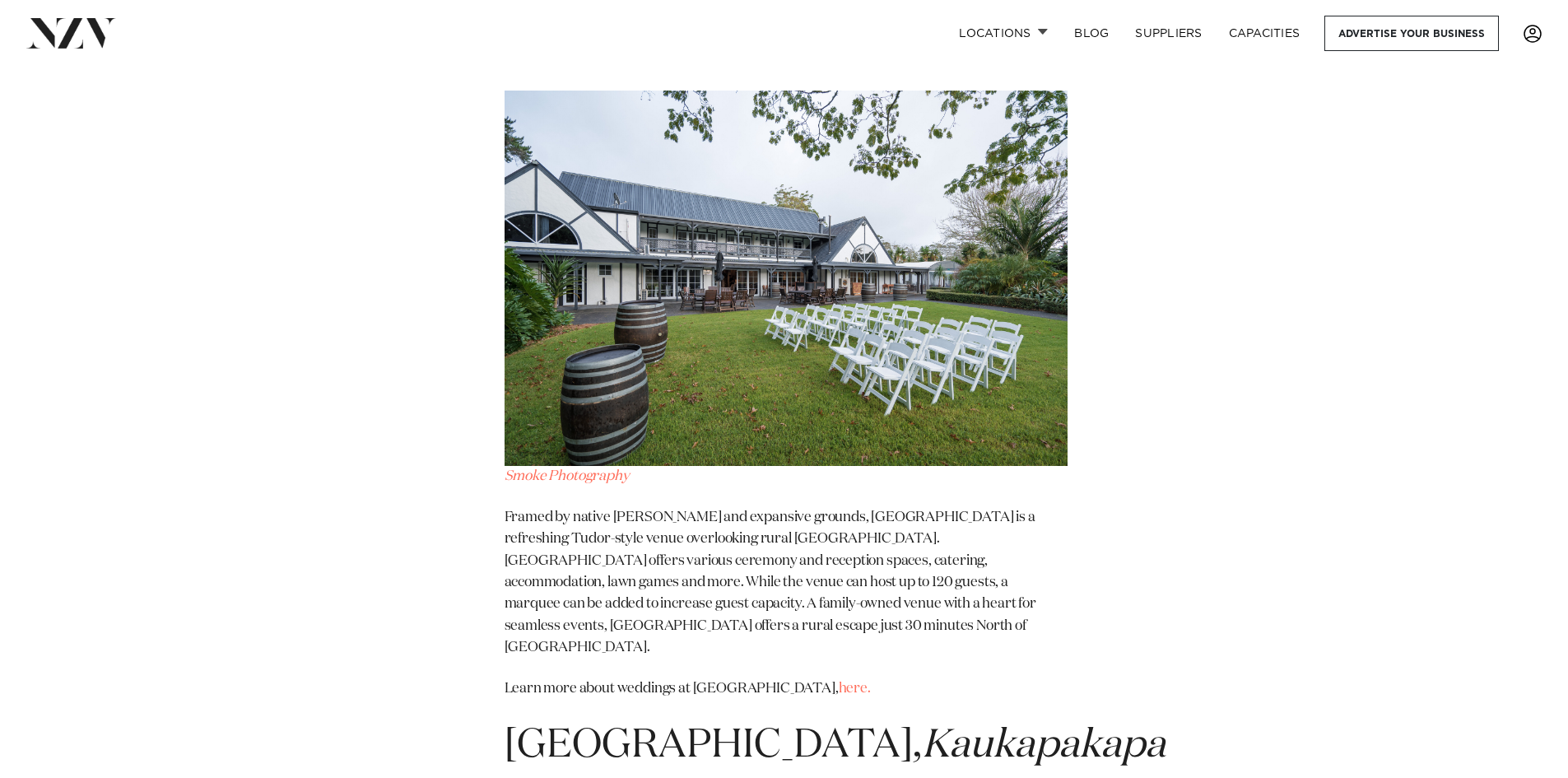 scroll, scrollTop: 23897, scrollLeft: 0, axis: vertical 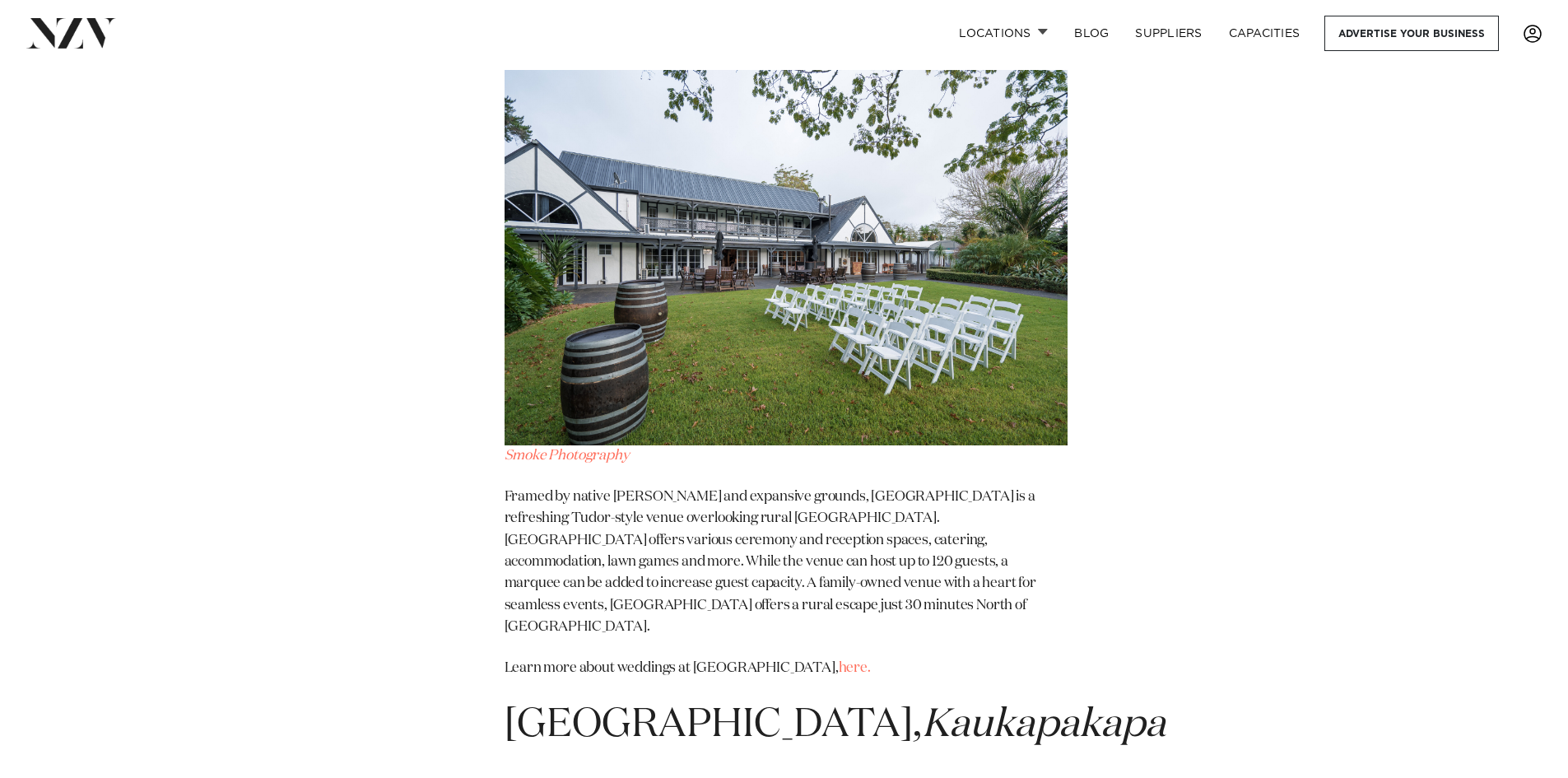 click on "Learn more about weddings at  Bridgewater Country Estate ,  here." at bounding box center (786, 1340) 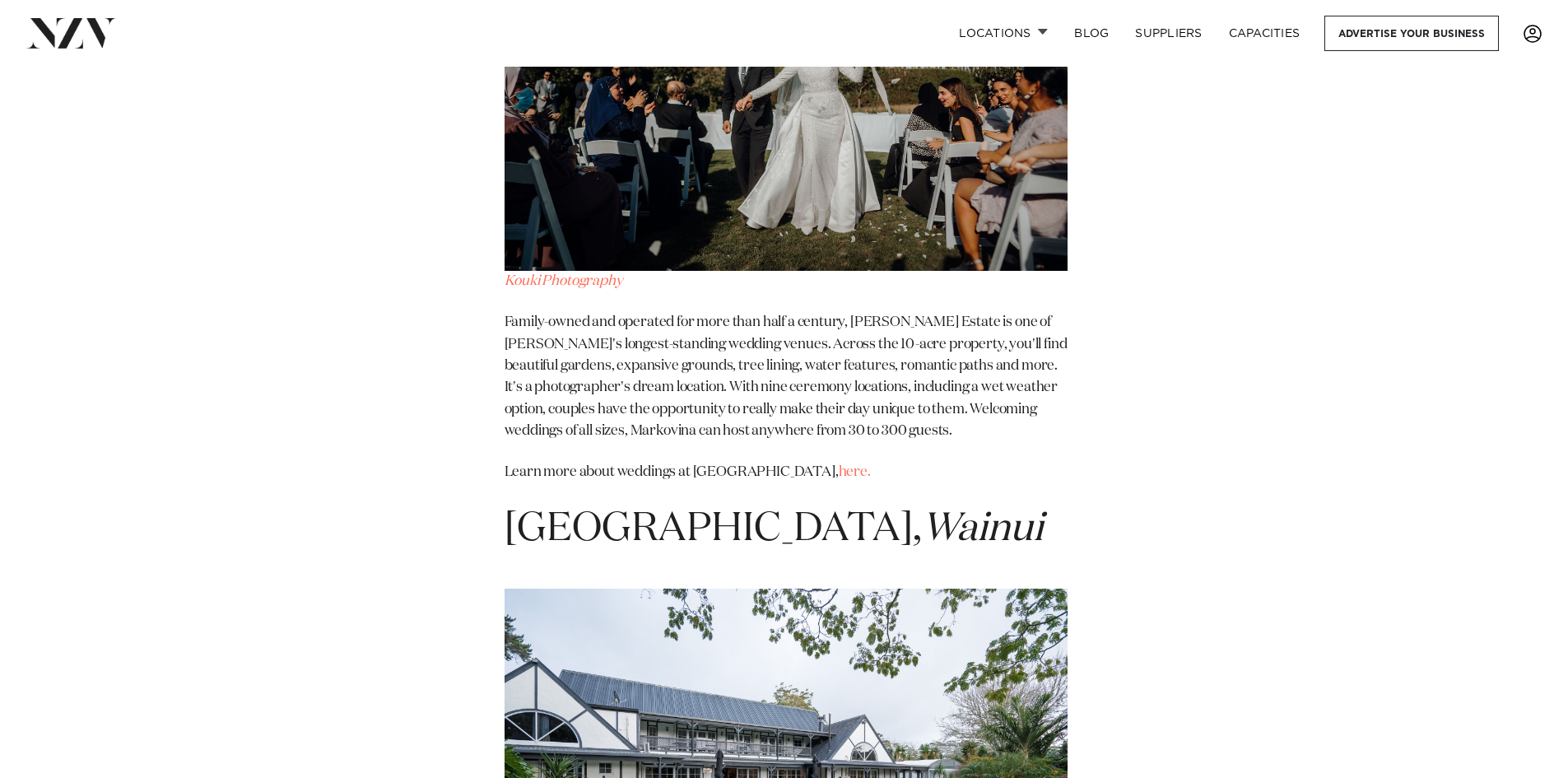 scroll, scrollTop: 23238, scrollLeft: 0, axis: vertical 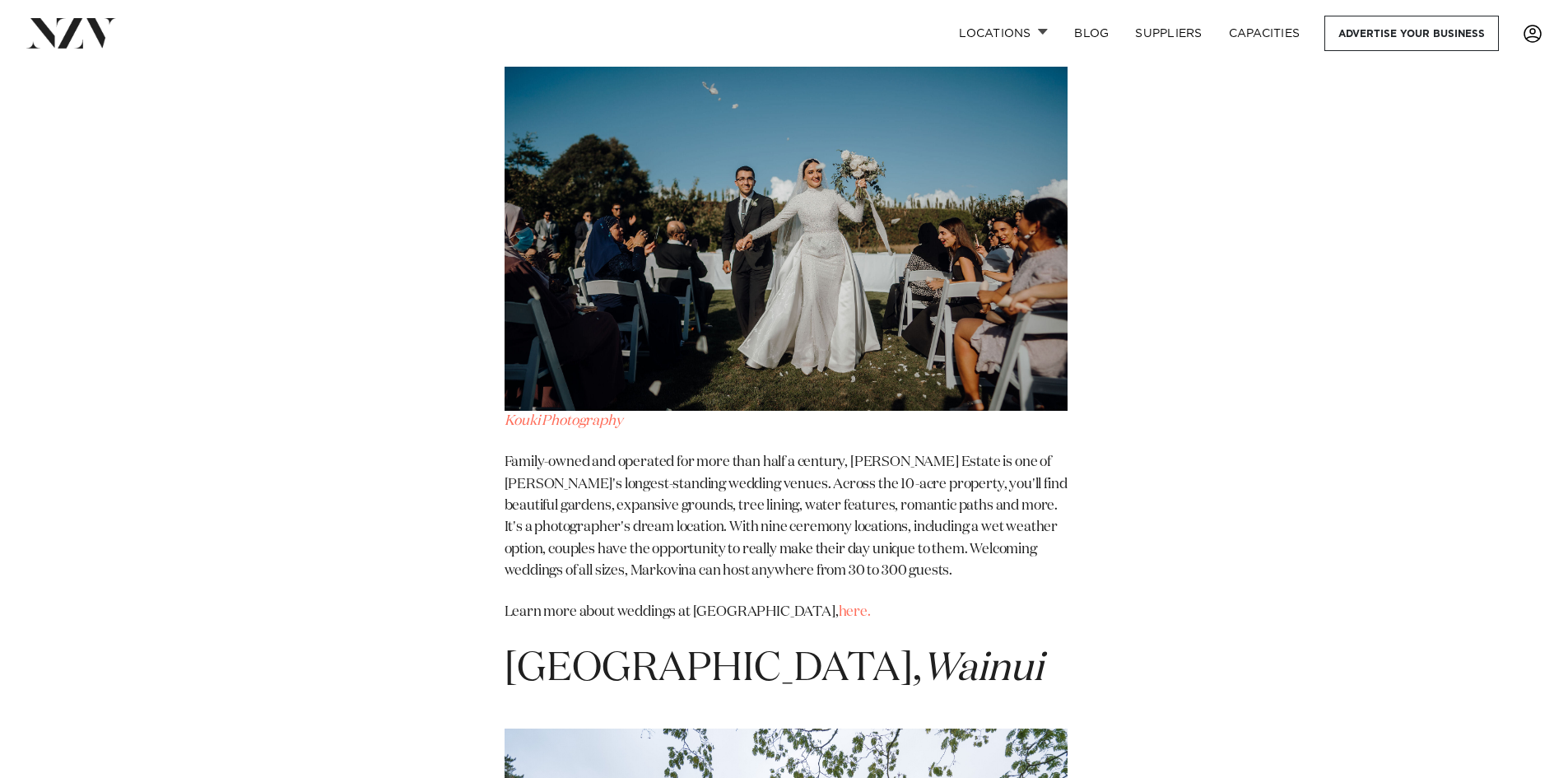 click on "here." at bounding box center (854, 1326) 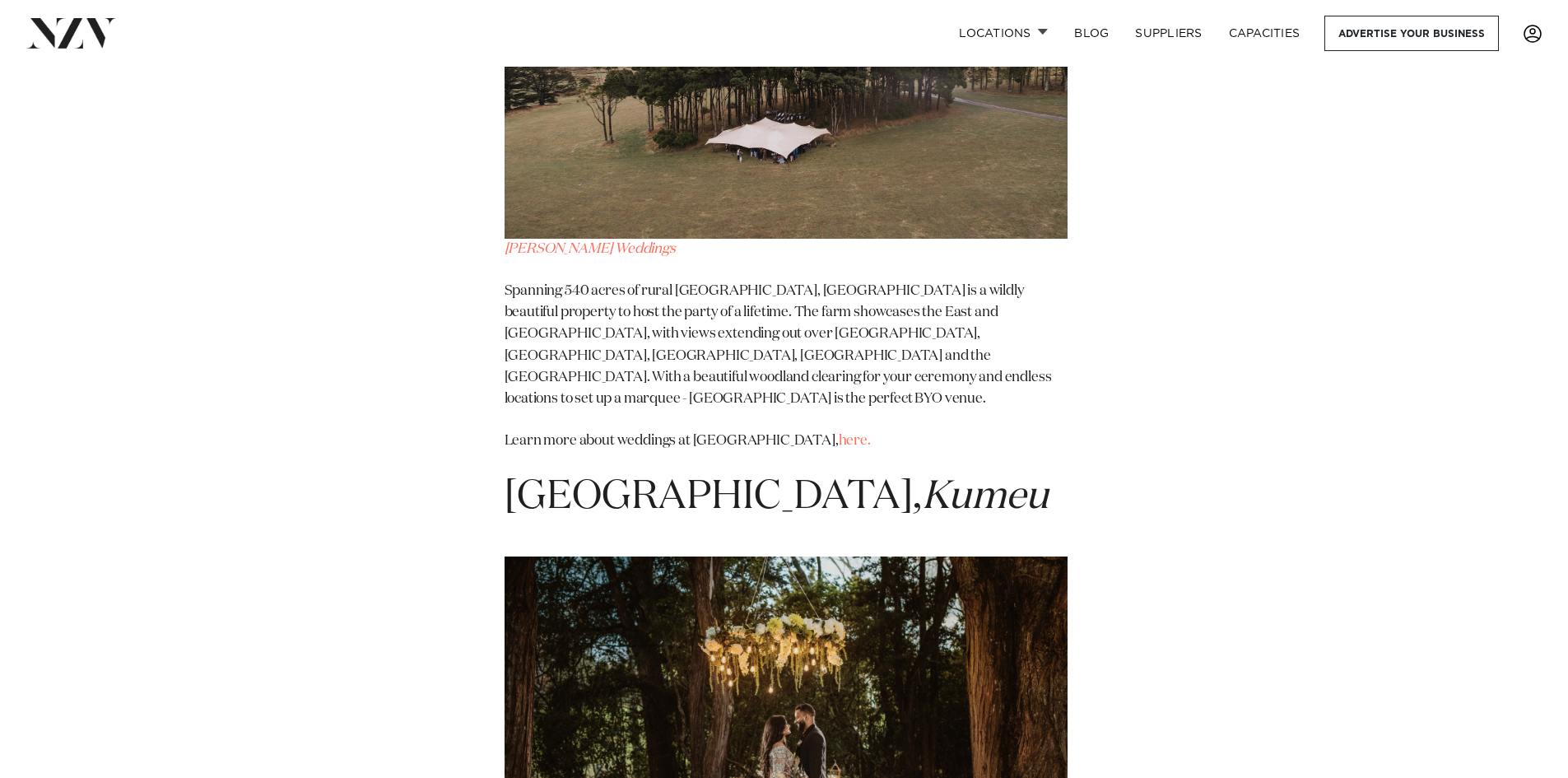scroll, scrollTop: 27107, scrollLeft: 0, axis: vertical 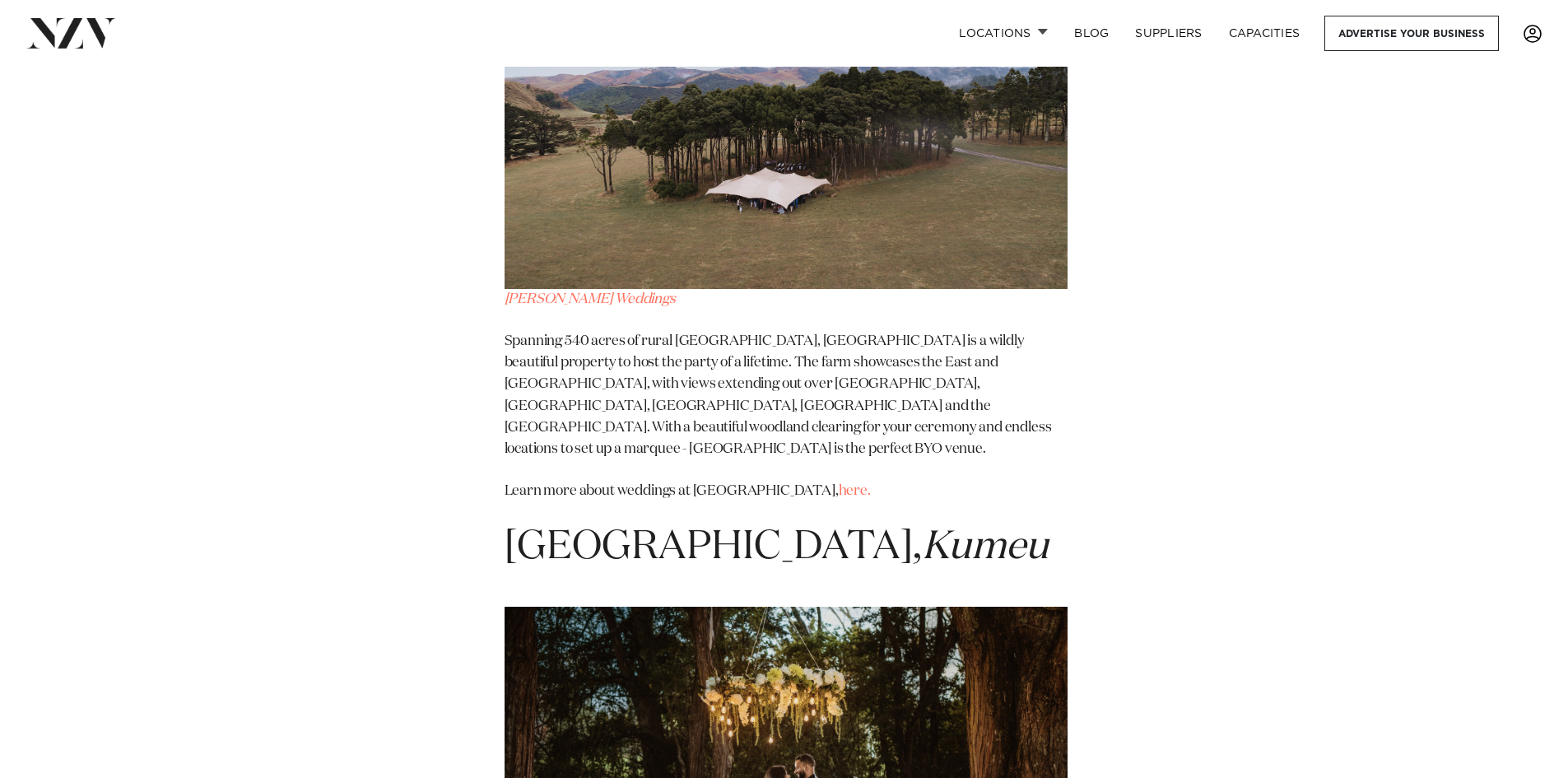 click on "here." at bounding box center (854, 1163) 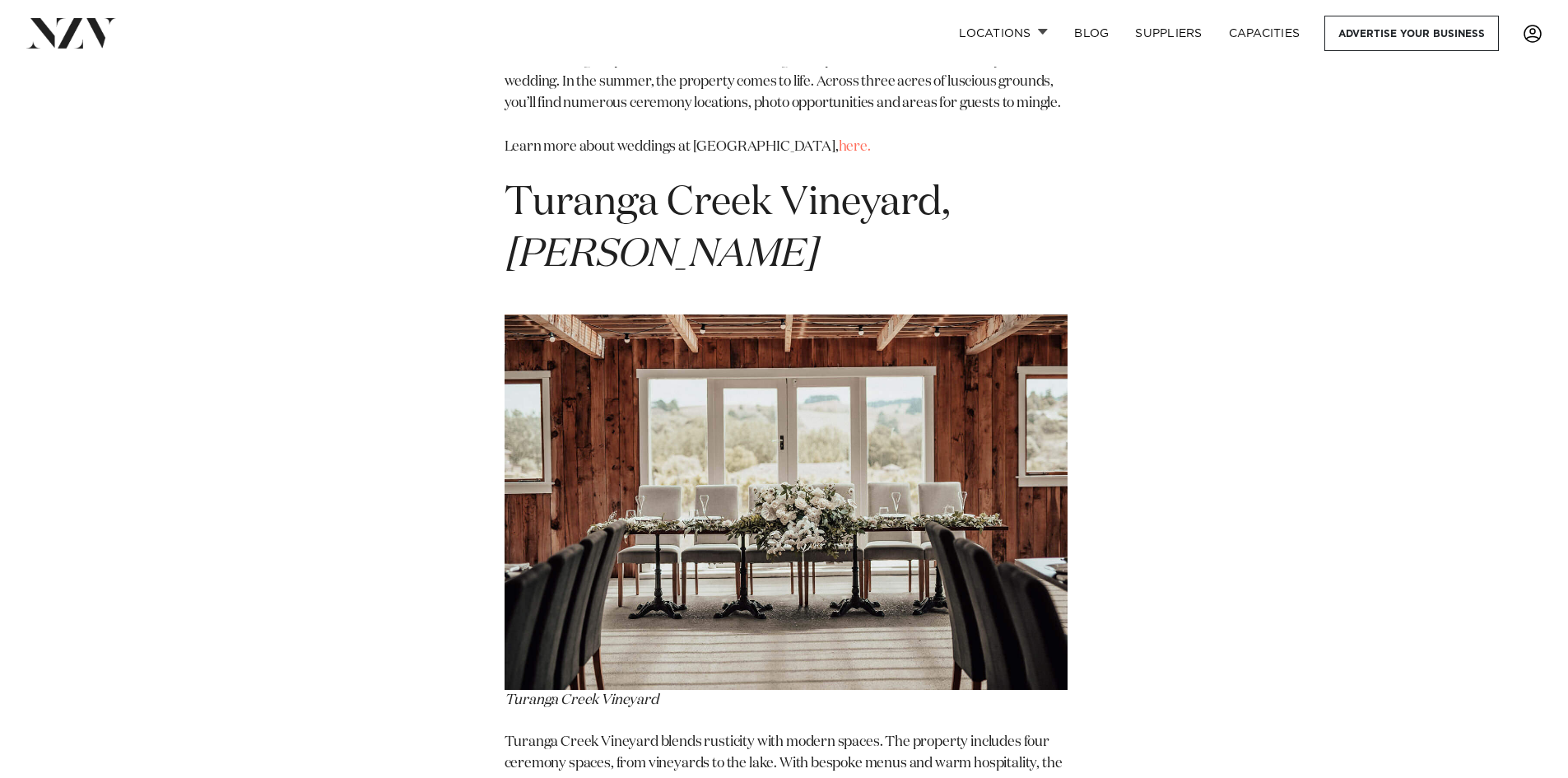 scroll, scrollTop: 28095, scrollLeft: 0, axis: vertical 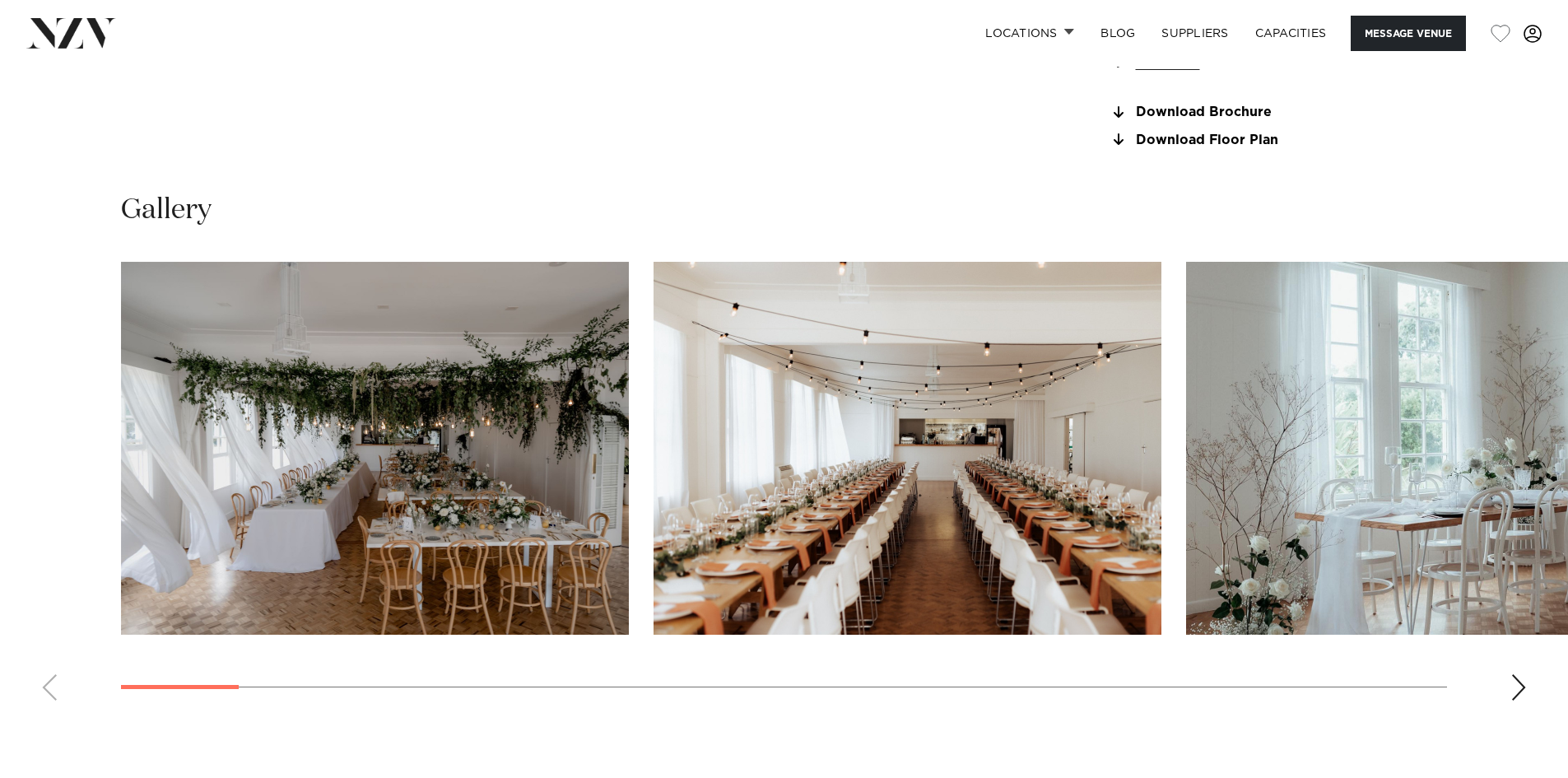 click at bounding box center (1519, 687) 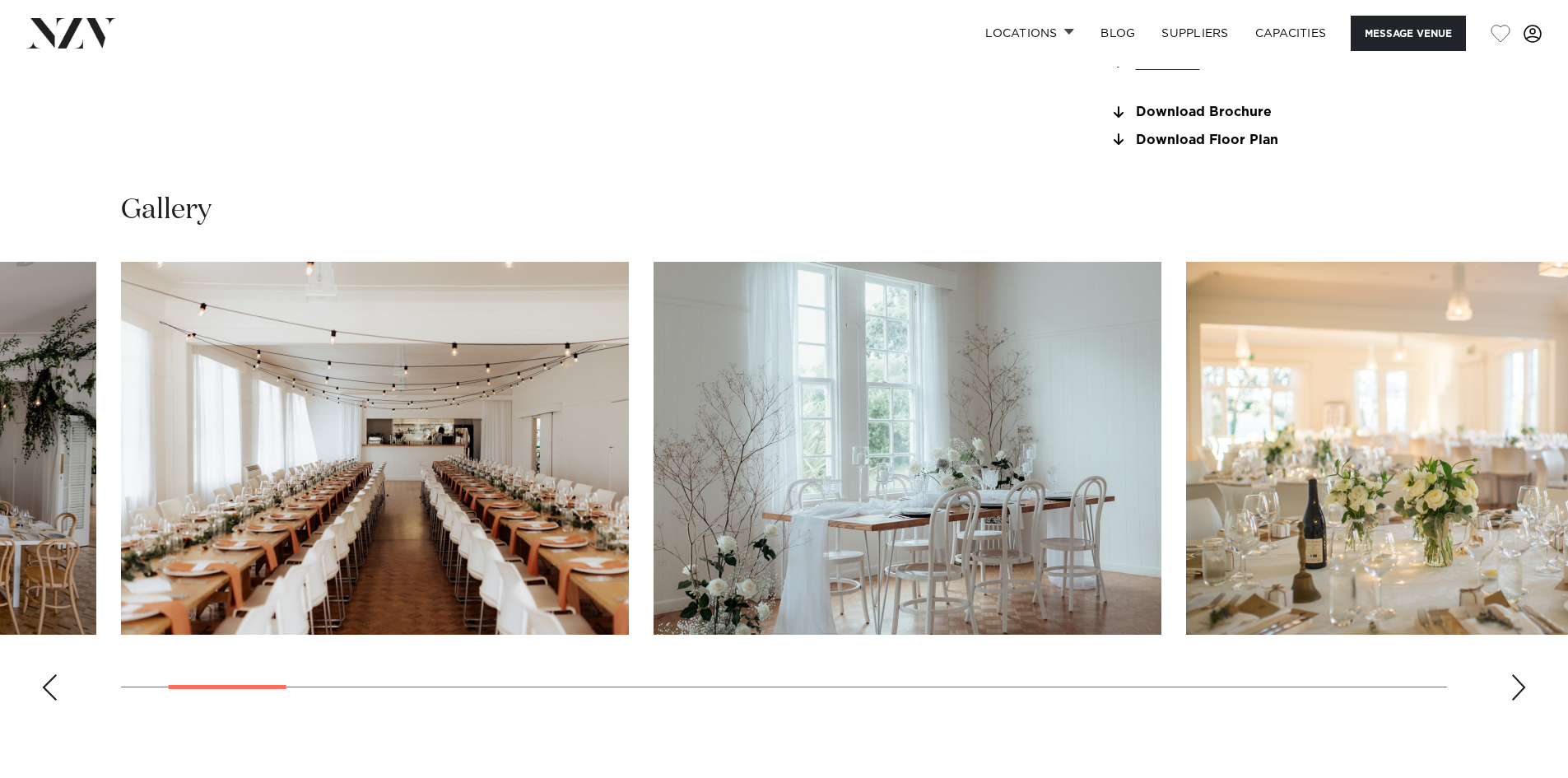 click at bounding box center (1519, 687) 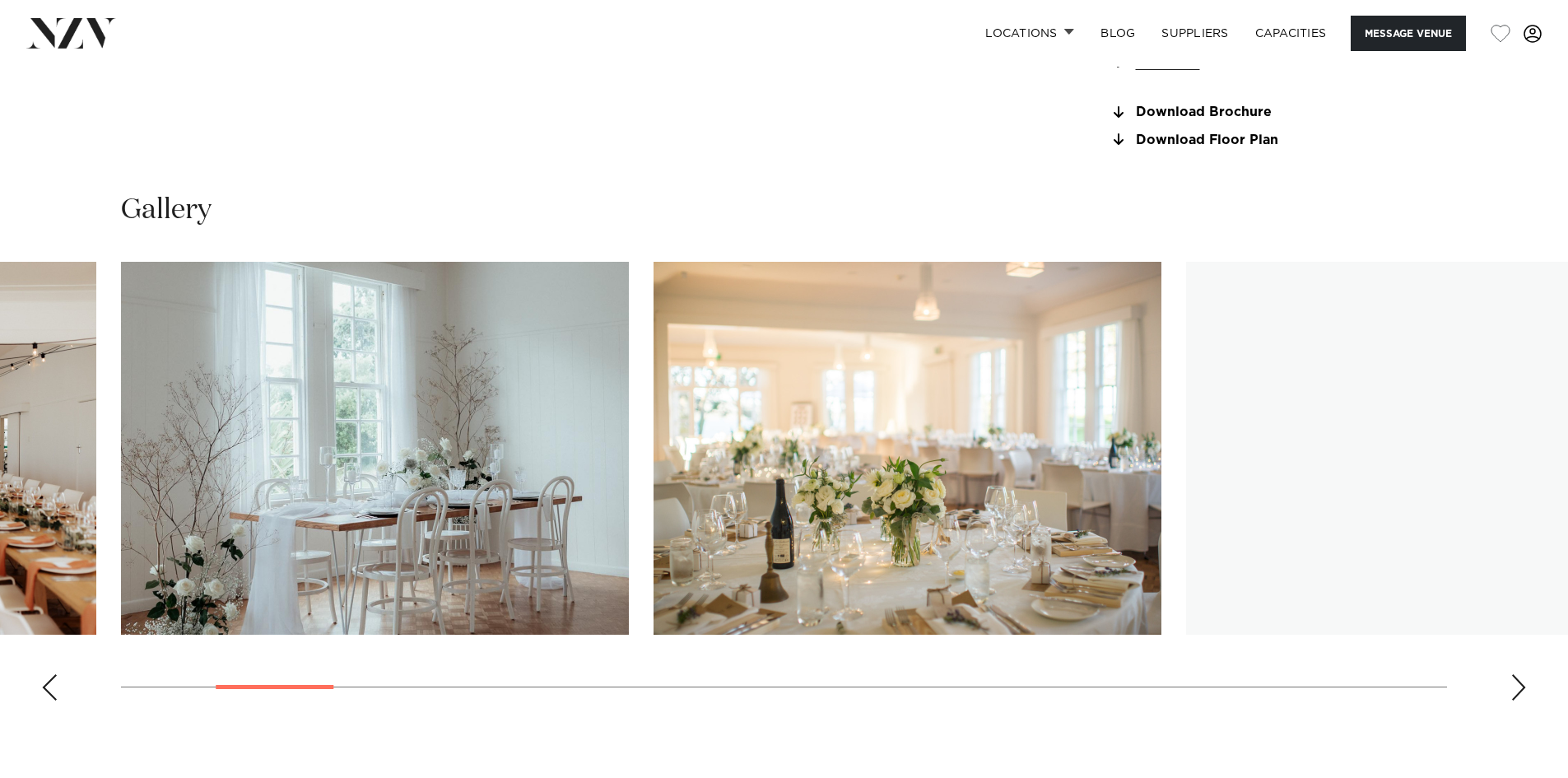 click at bounding box center [1519, 687] 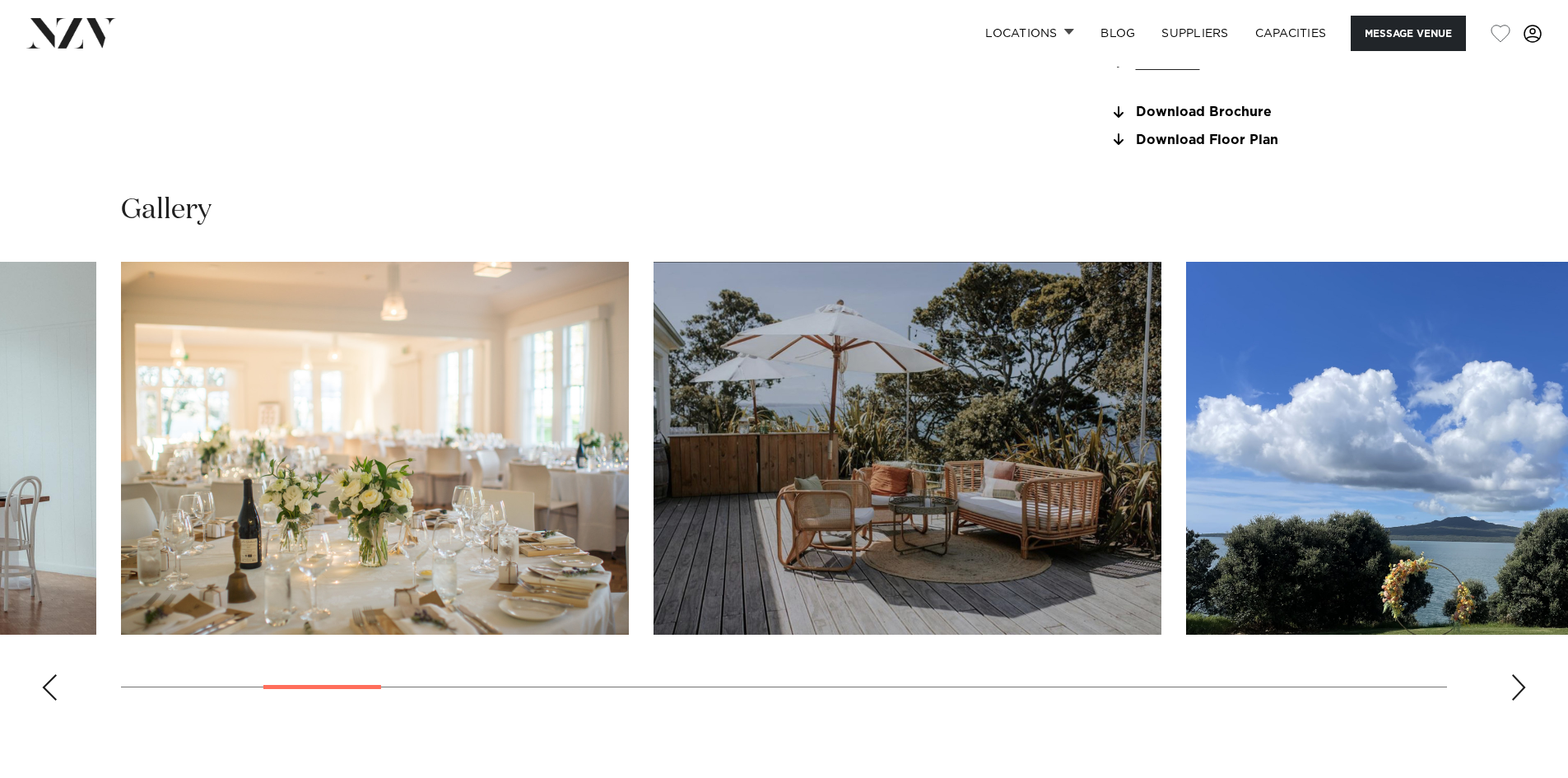 click at bounding box center [1519, 687] 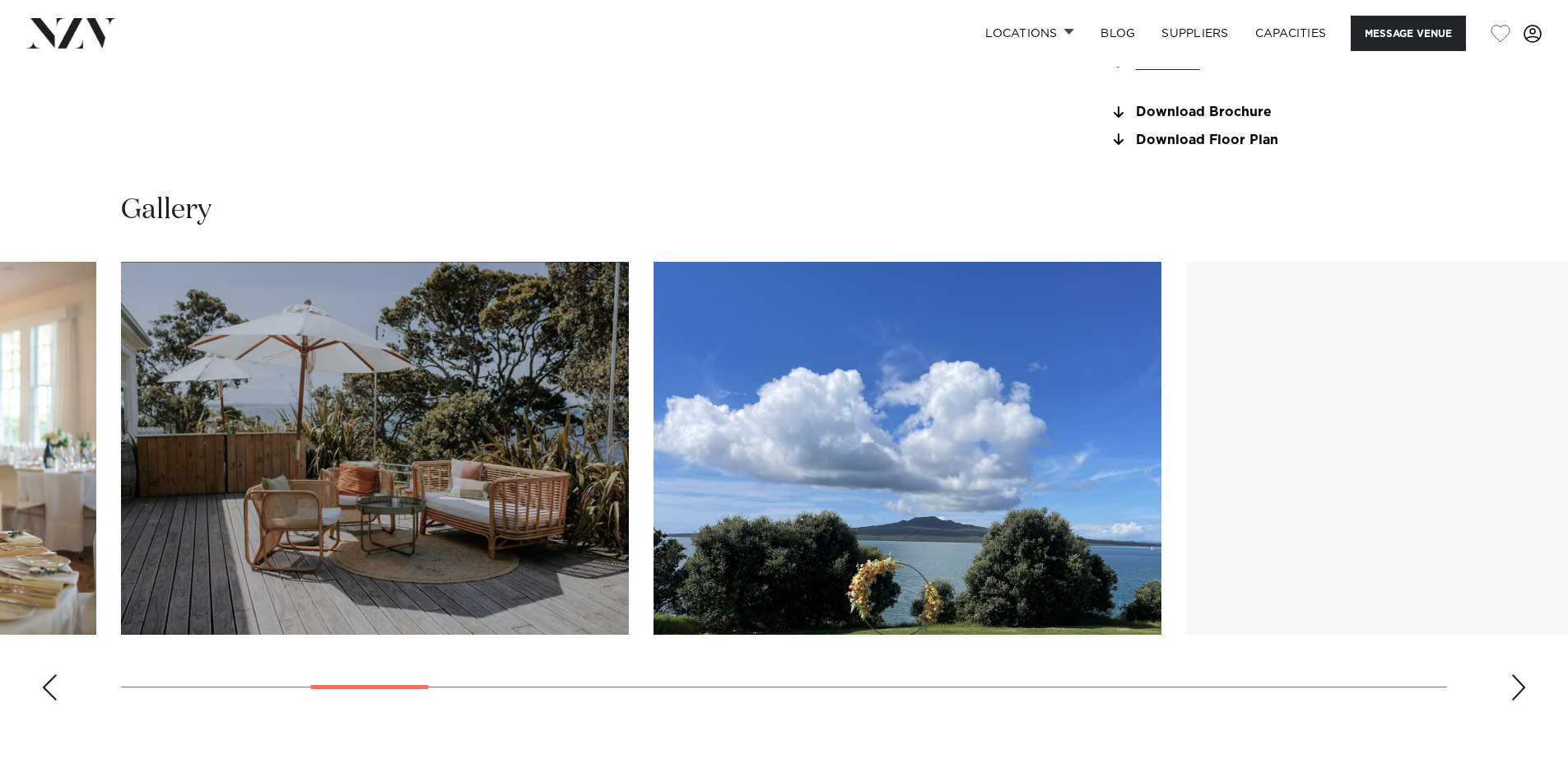 click at bounding box center [1519, 687] 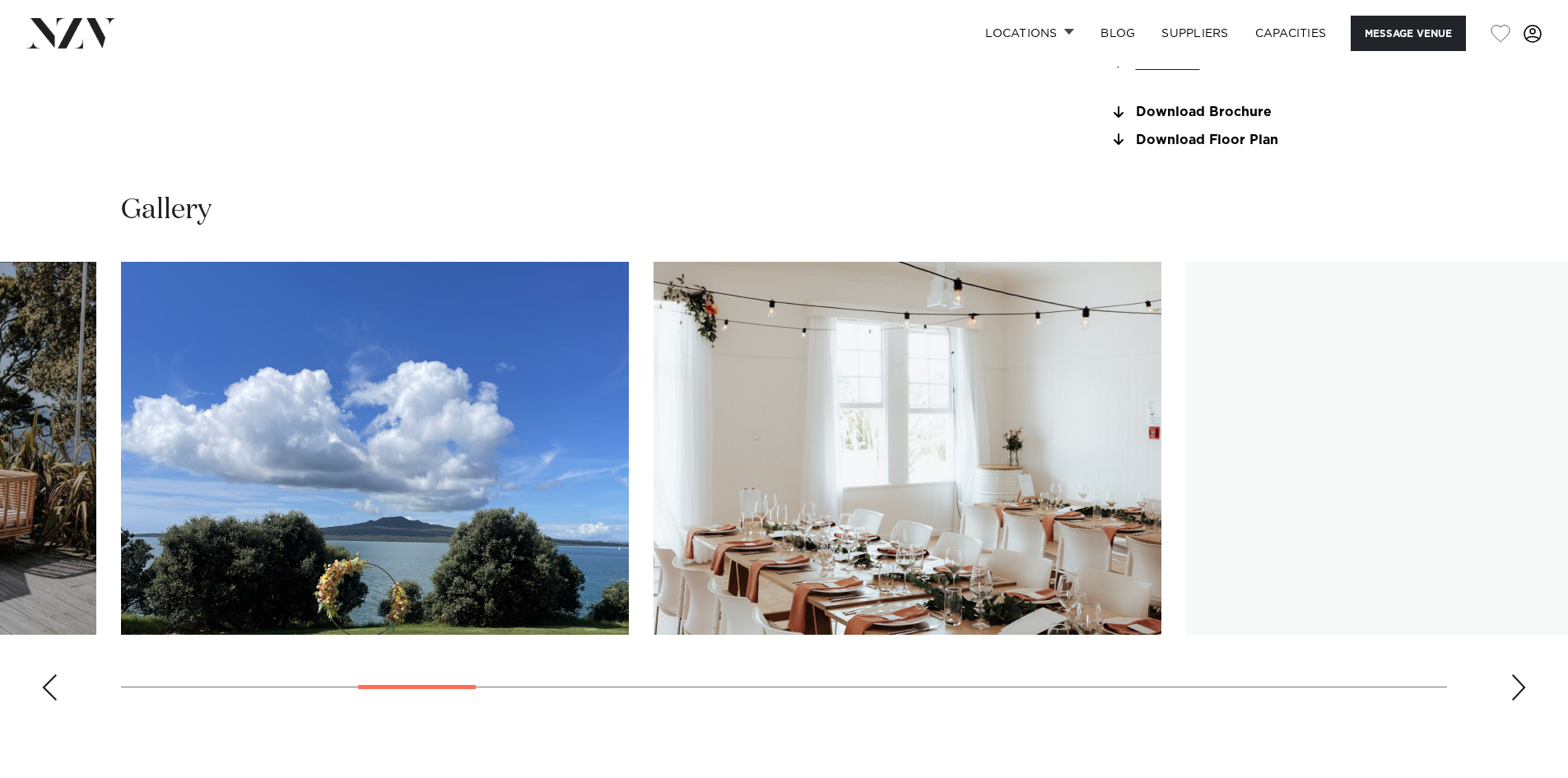 click at bounding box center (1519, 687) 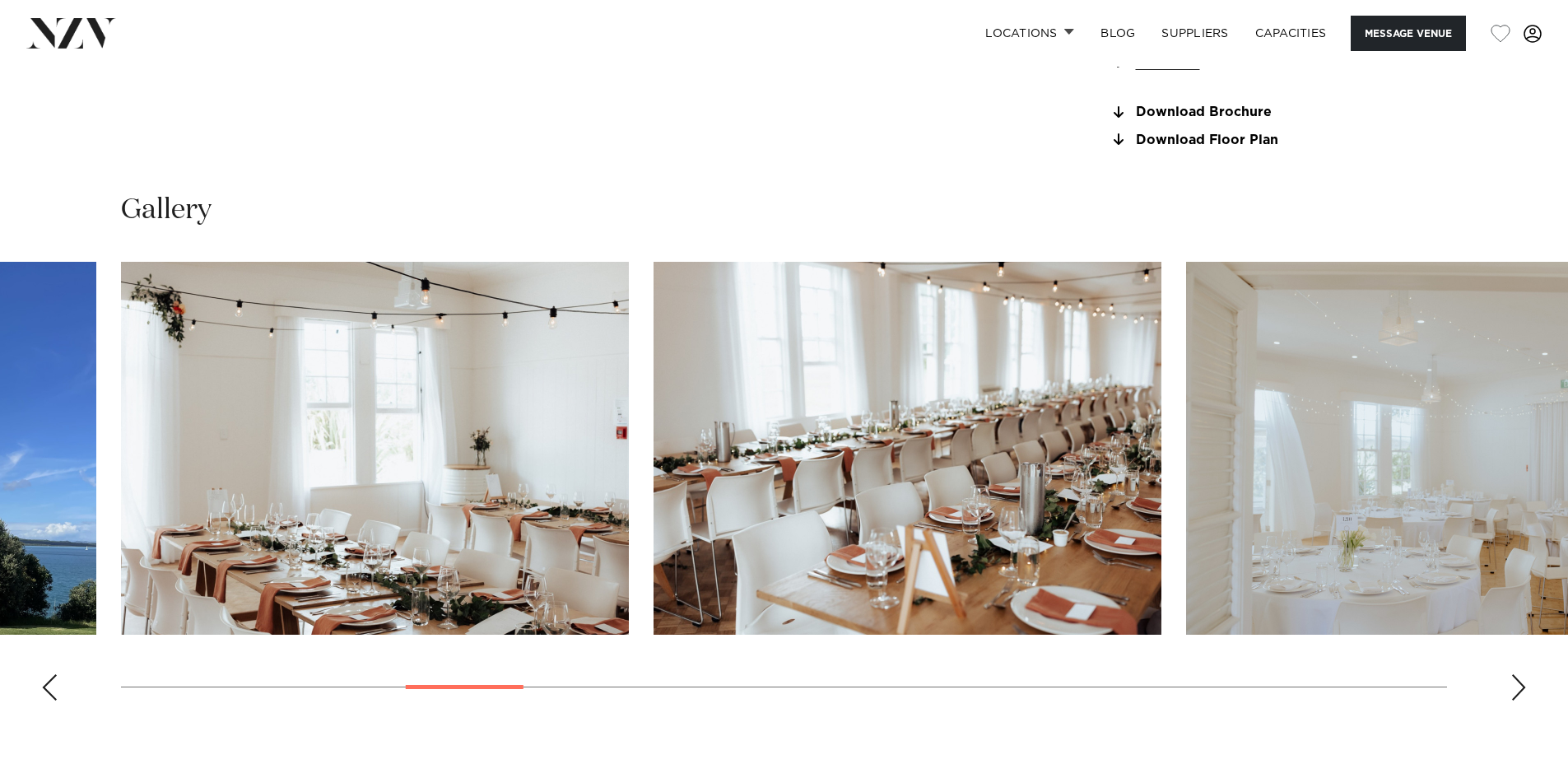 click at bounding box center [1519, 687] 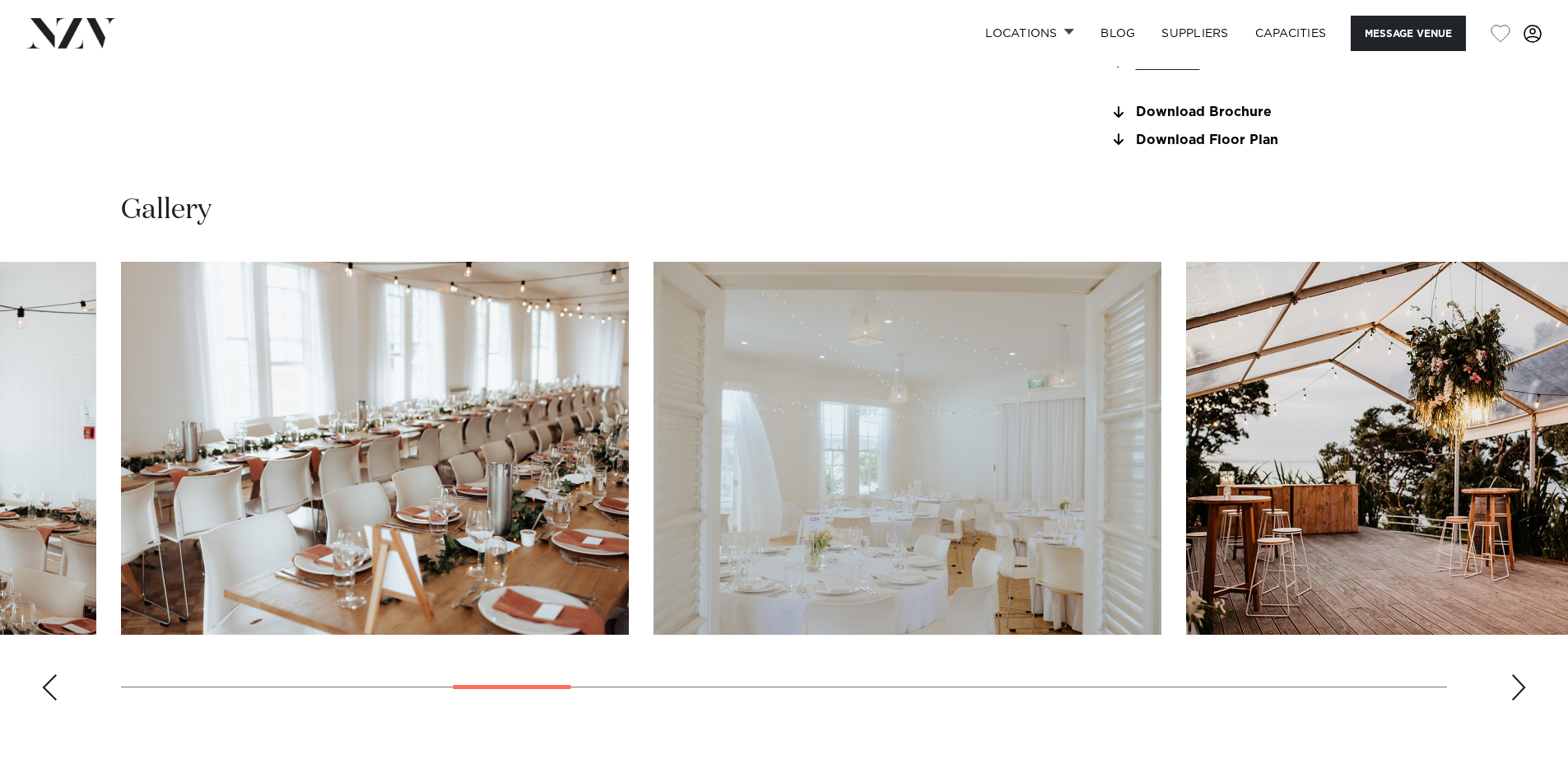 click at bounding box center [1519, 687] 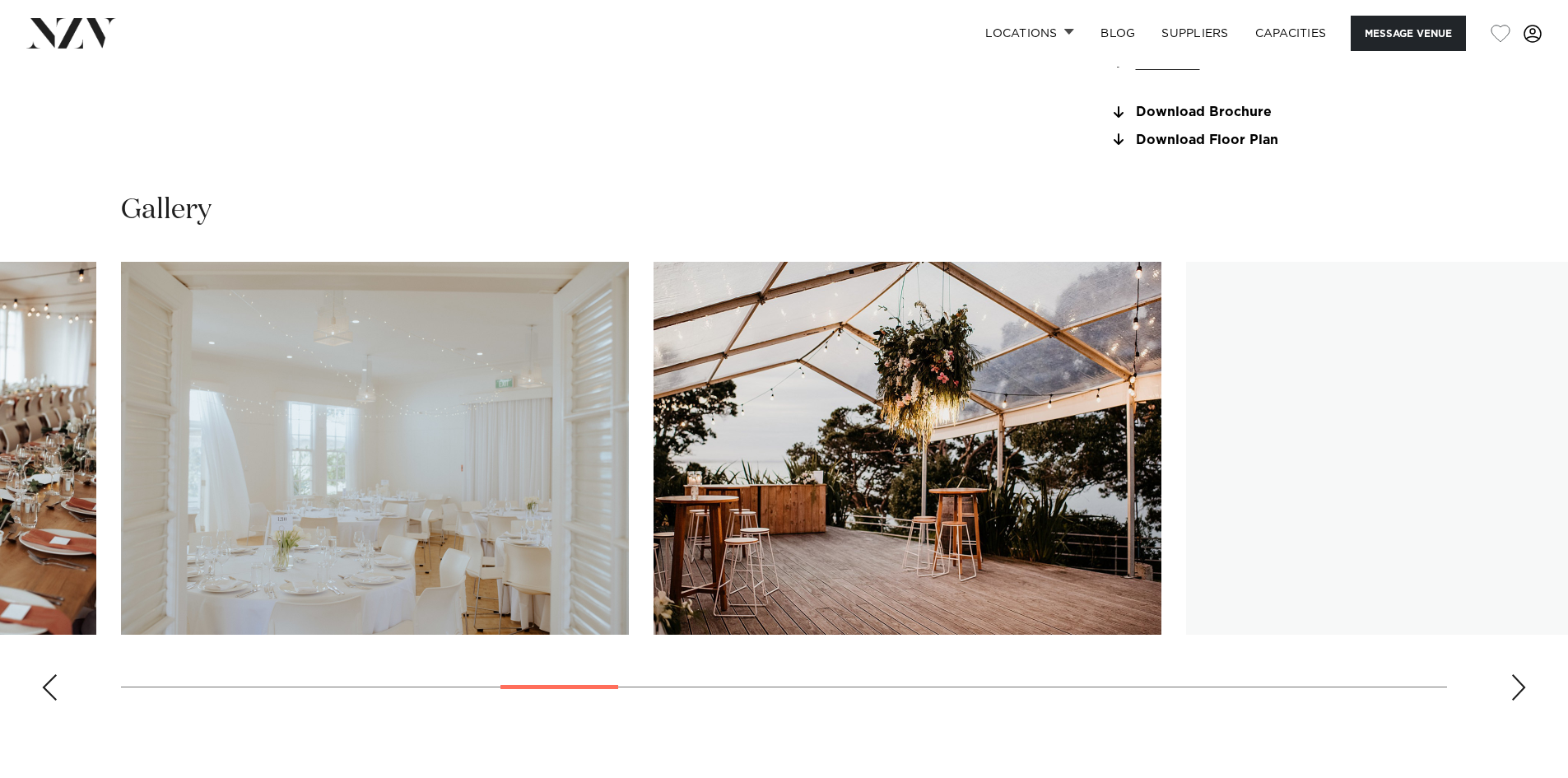 click at bounding box center (1519, 687) 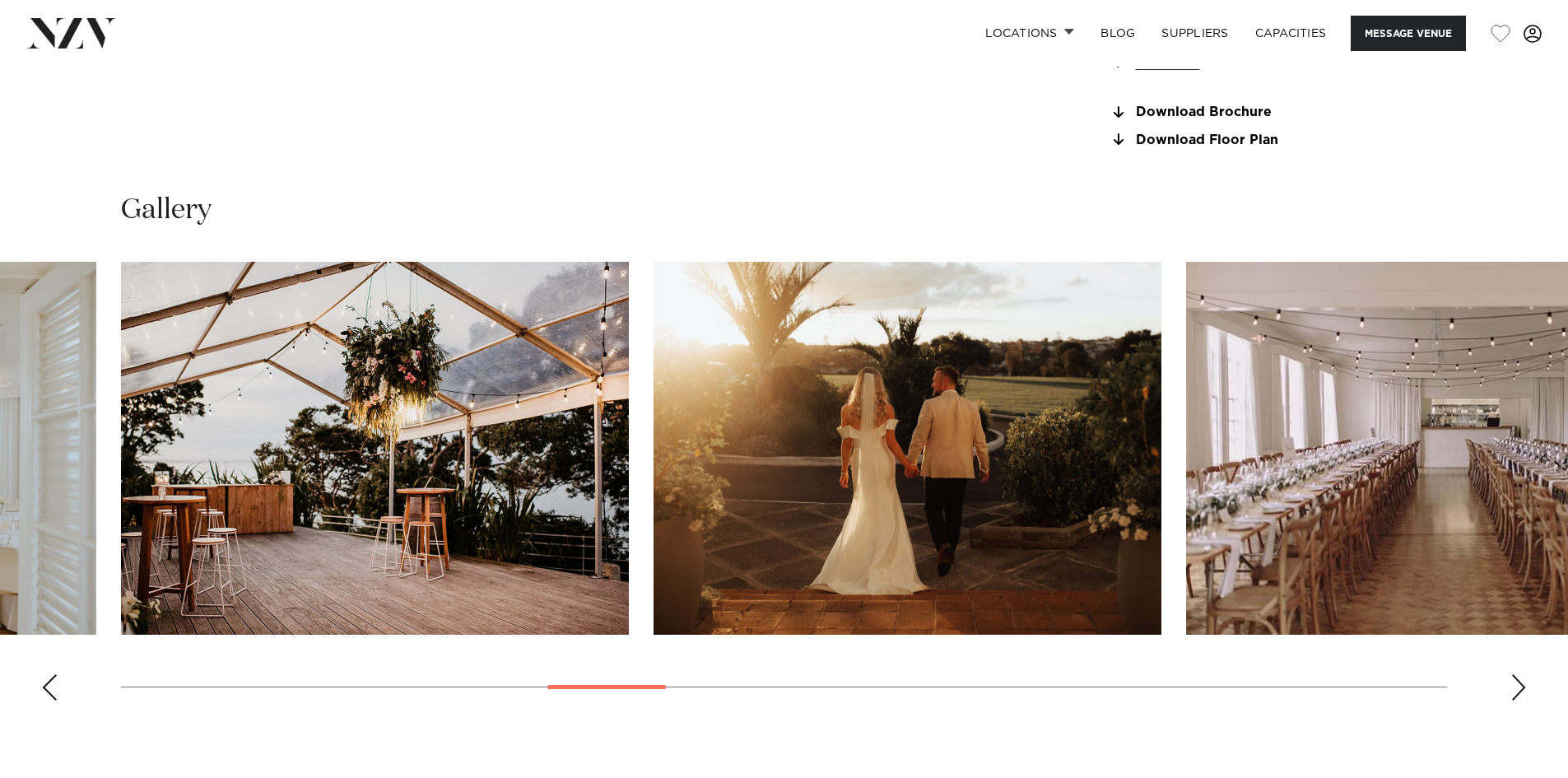 click at bounding box center [1519, 687] 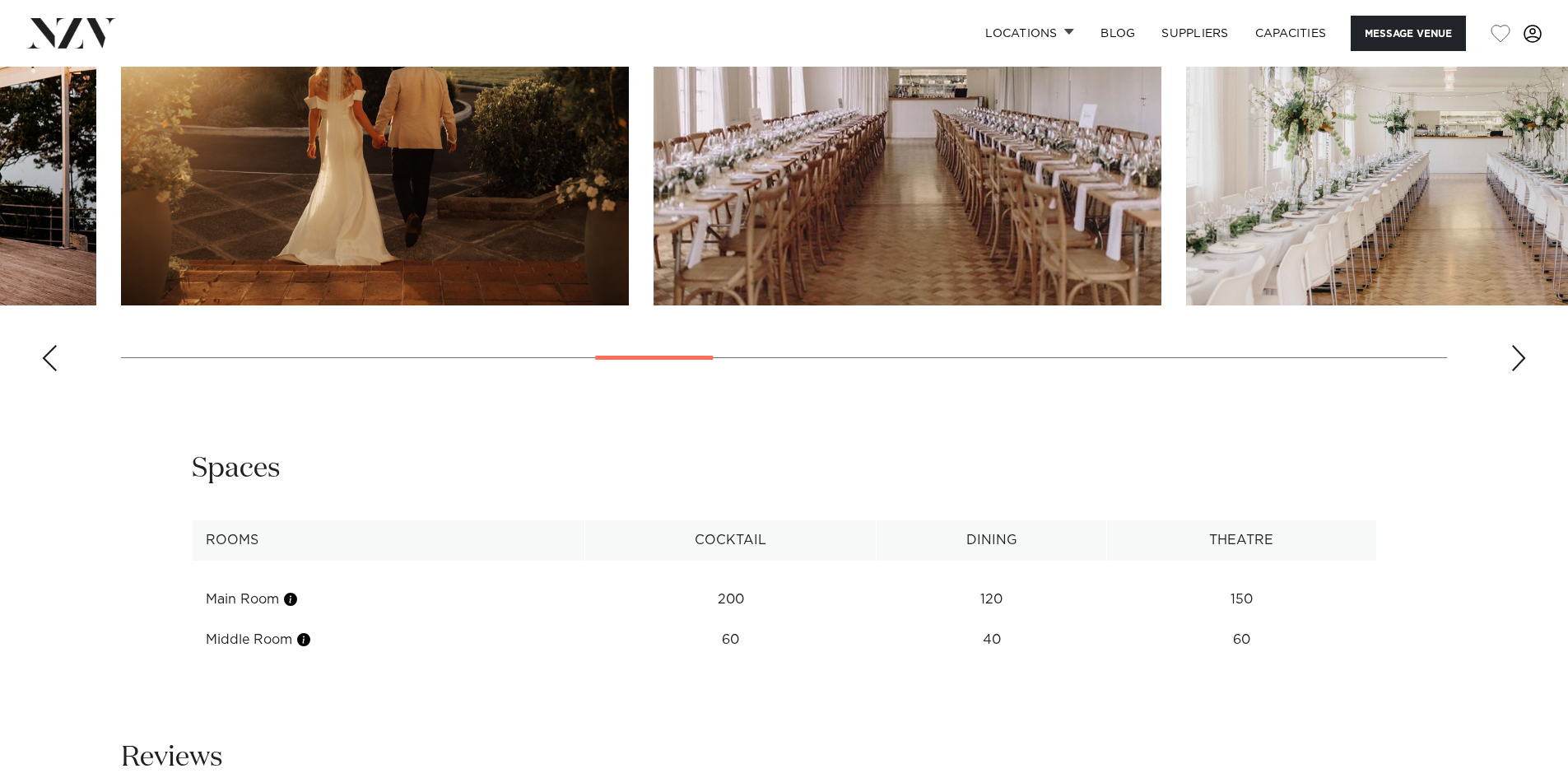 scroll, scrollTop: 1976, scrollLeft: 0, axis: vertical 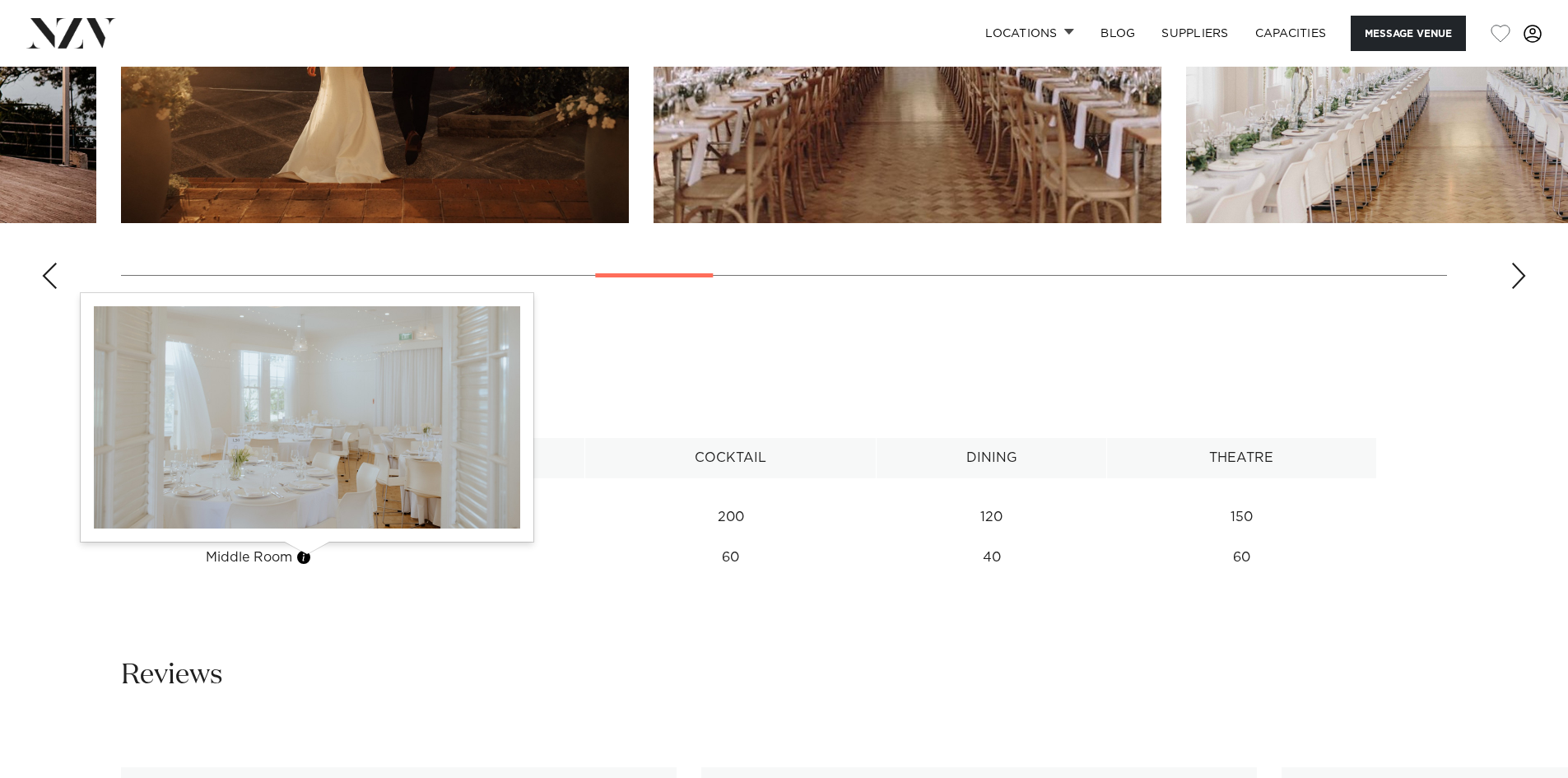 click at bounding box center (304, 557) 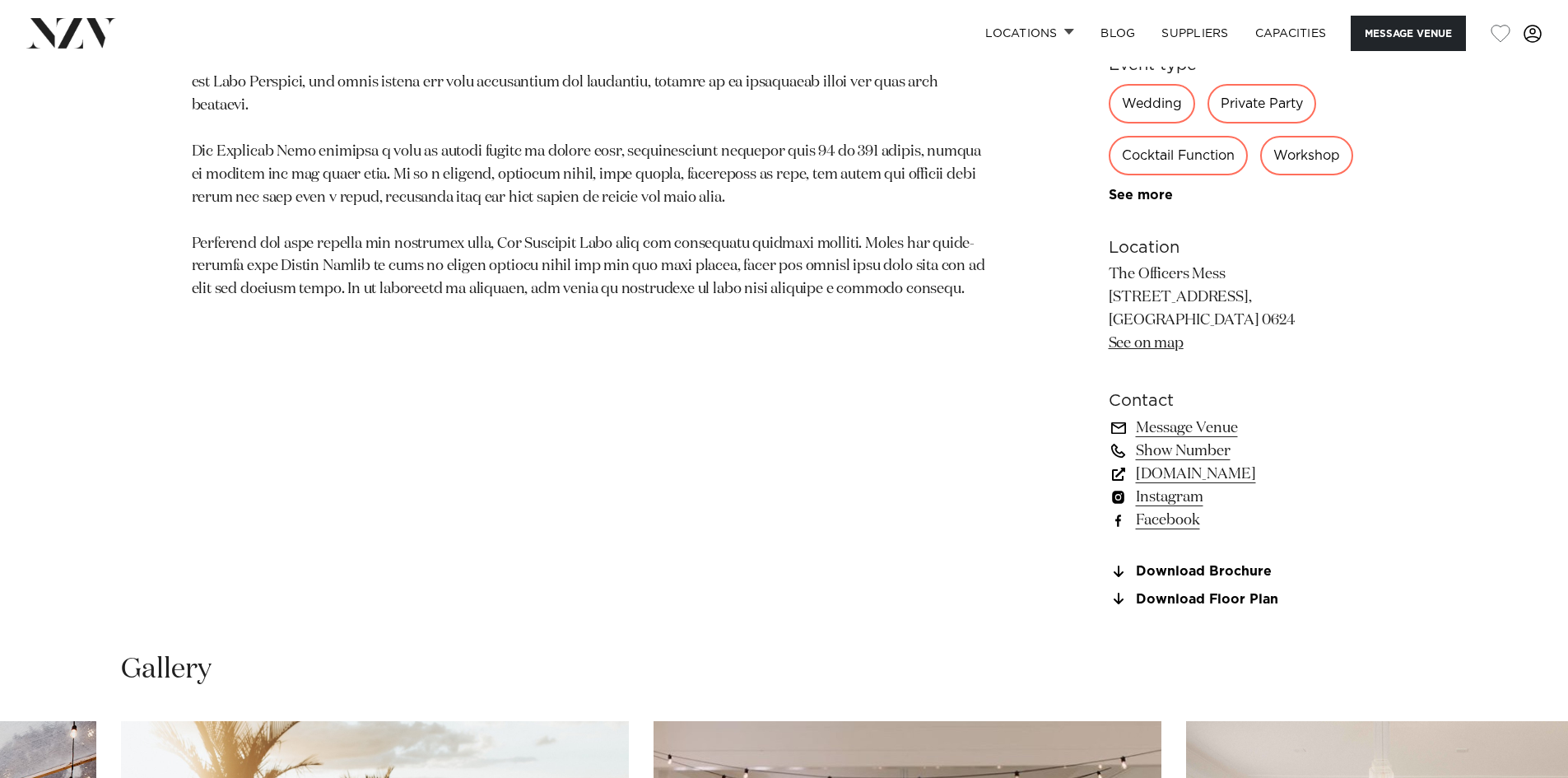 scroll, scrollTop: 1070, scrollLeft: 0, axis: vertical 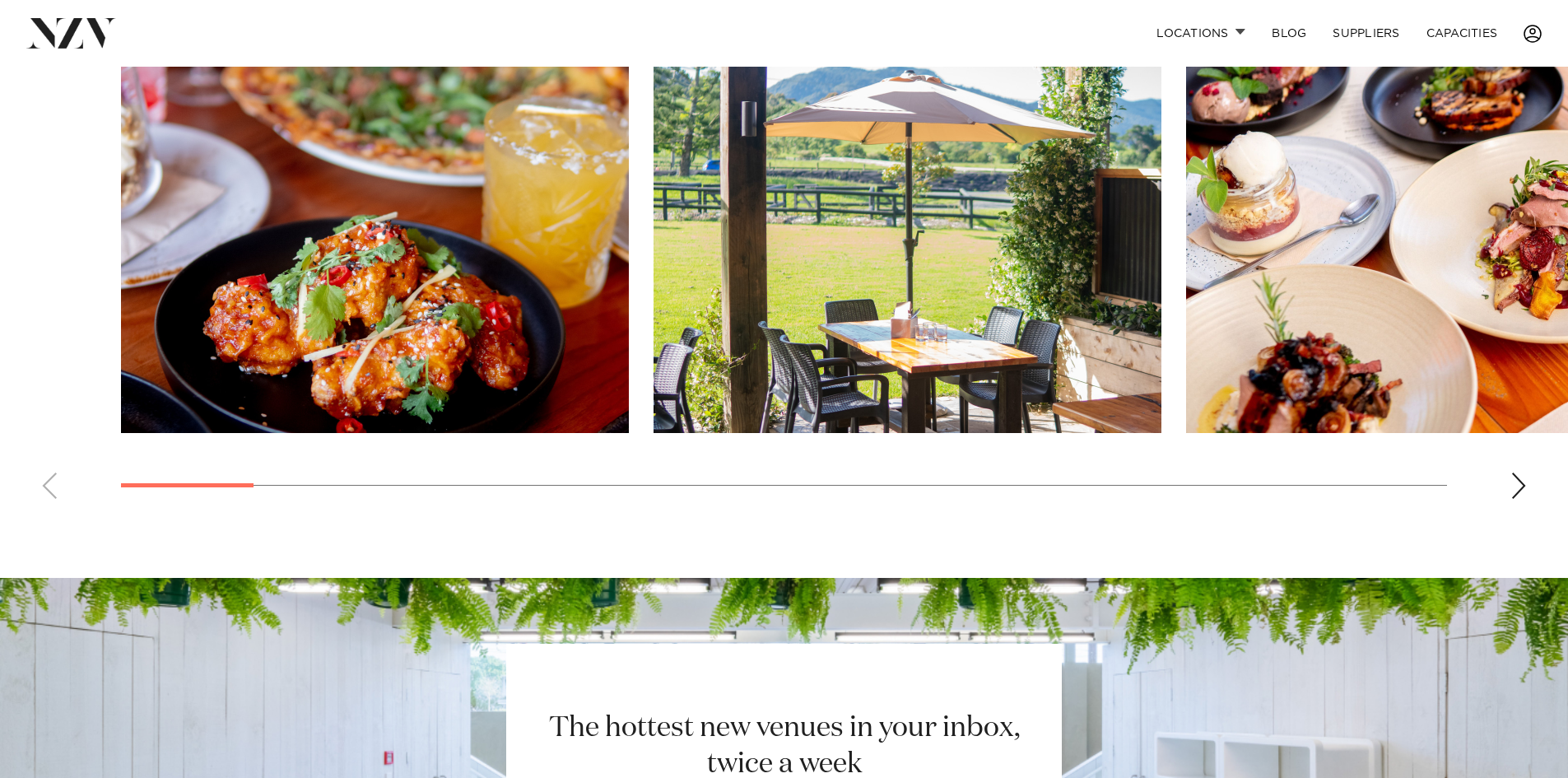 click at bounding box center [1519, 486] 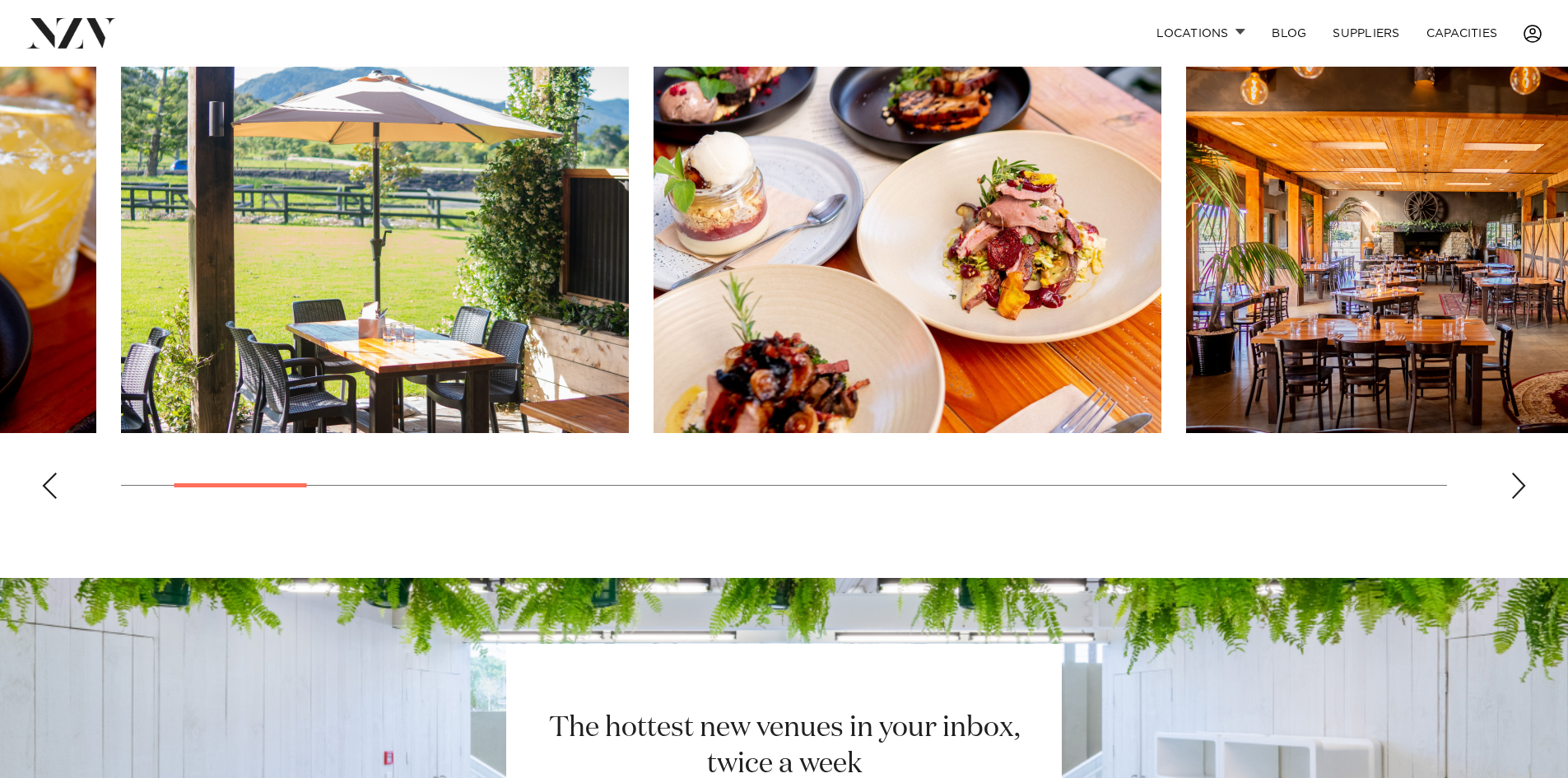 click at bounding box center (1519, 486) 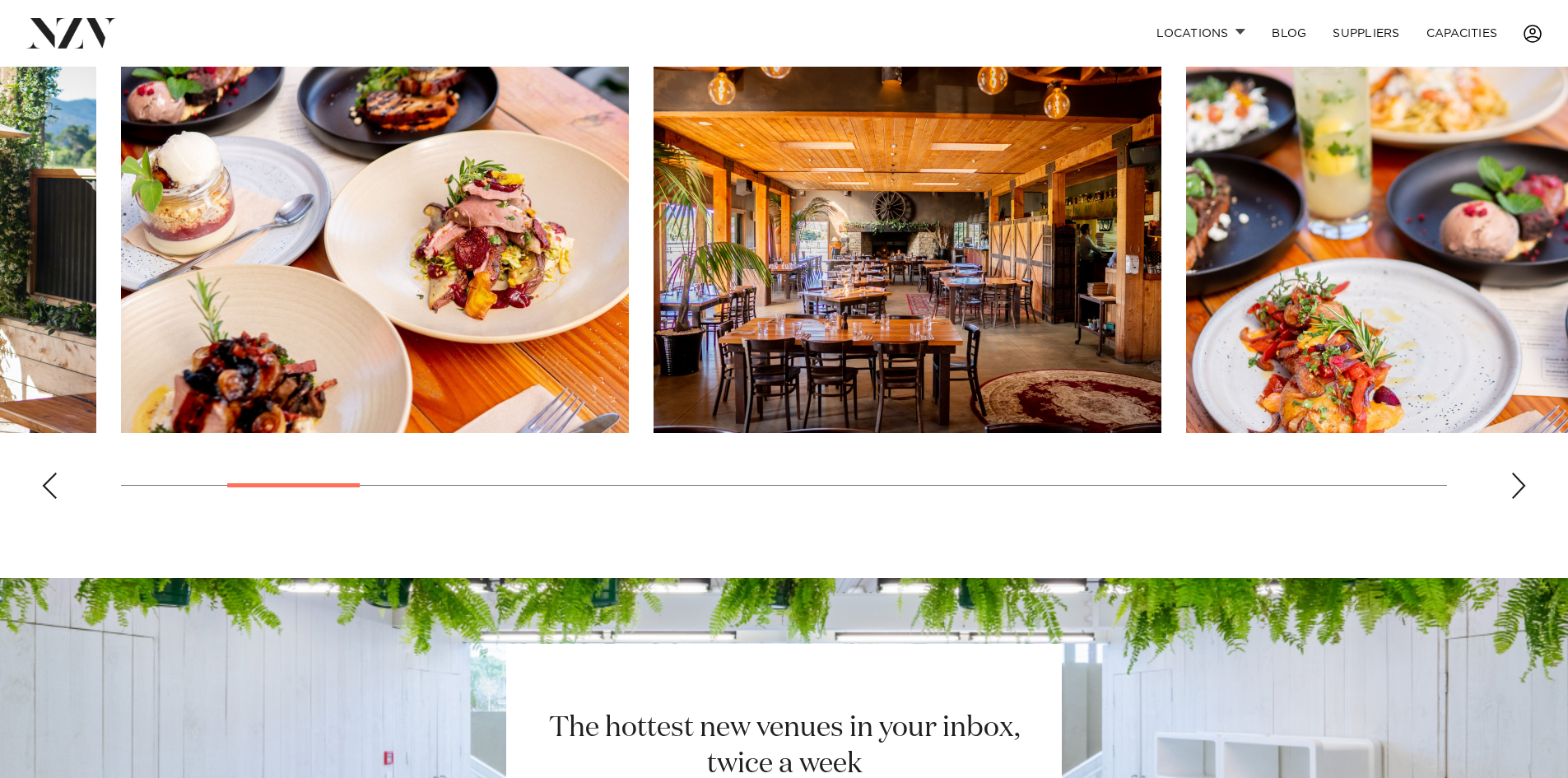 click at bounding box center [784, 286] 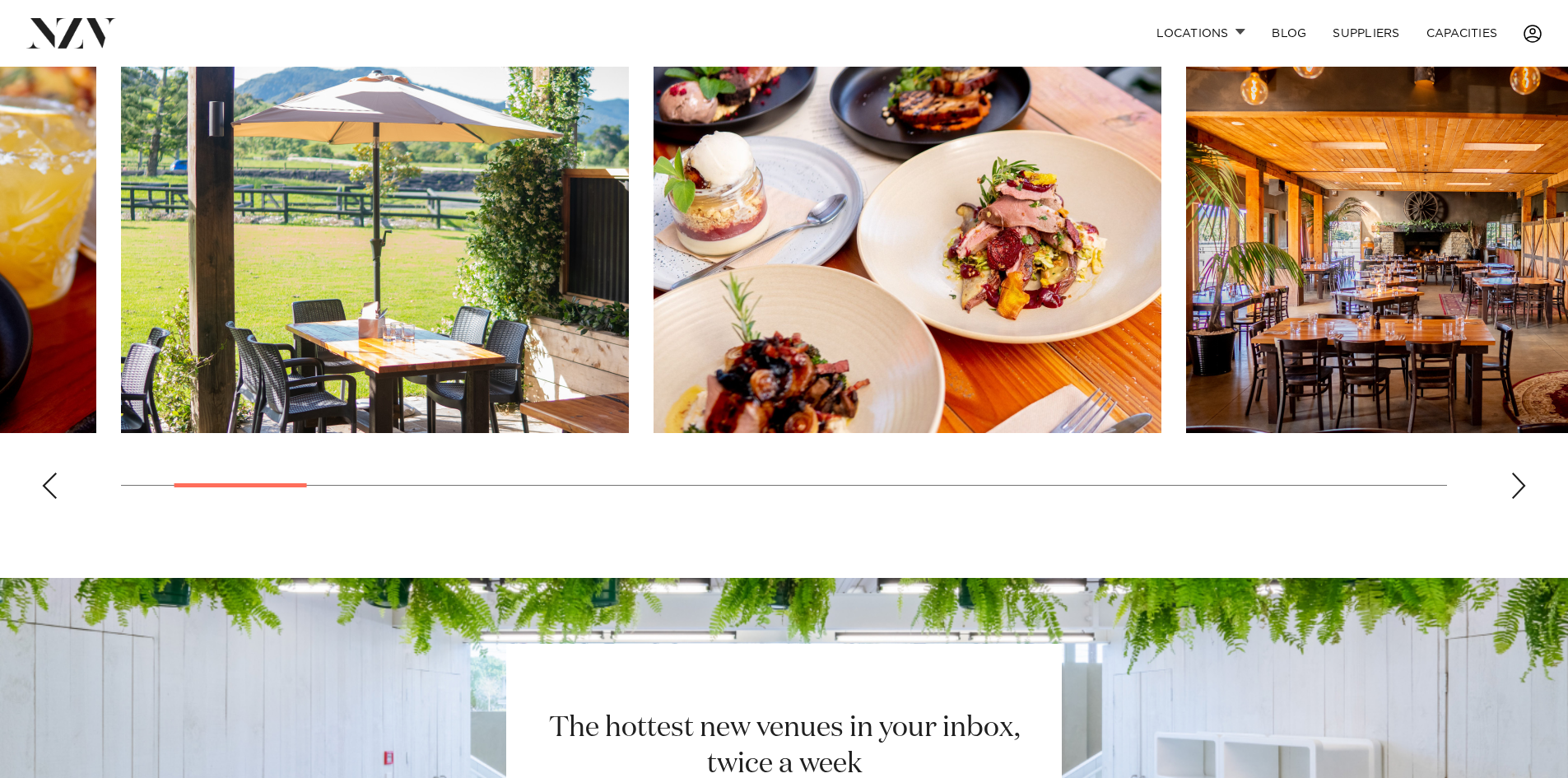 click at bounding box center (1519, 486) 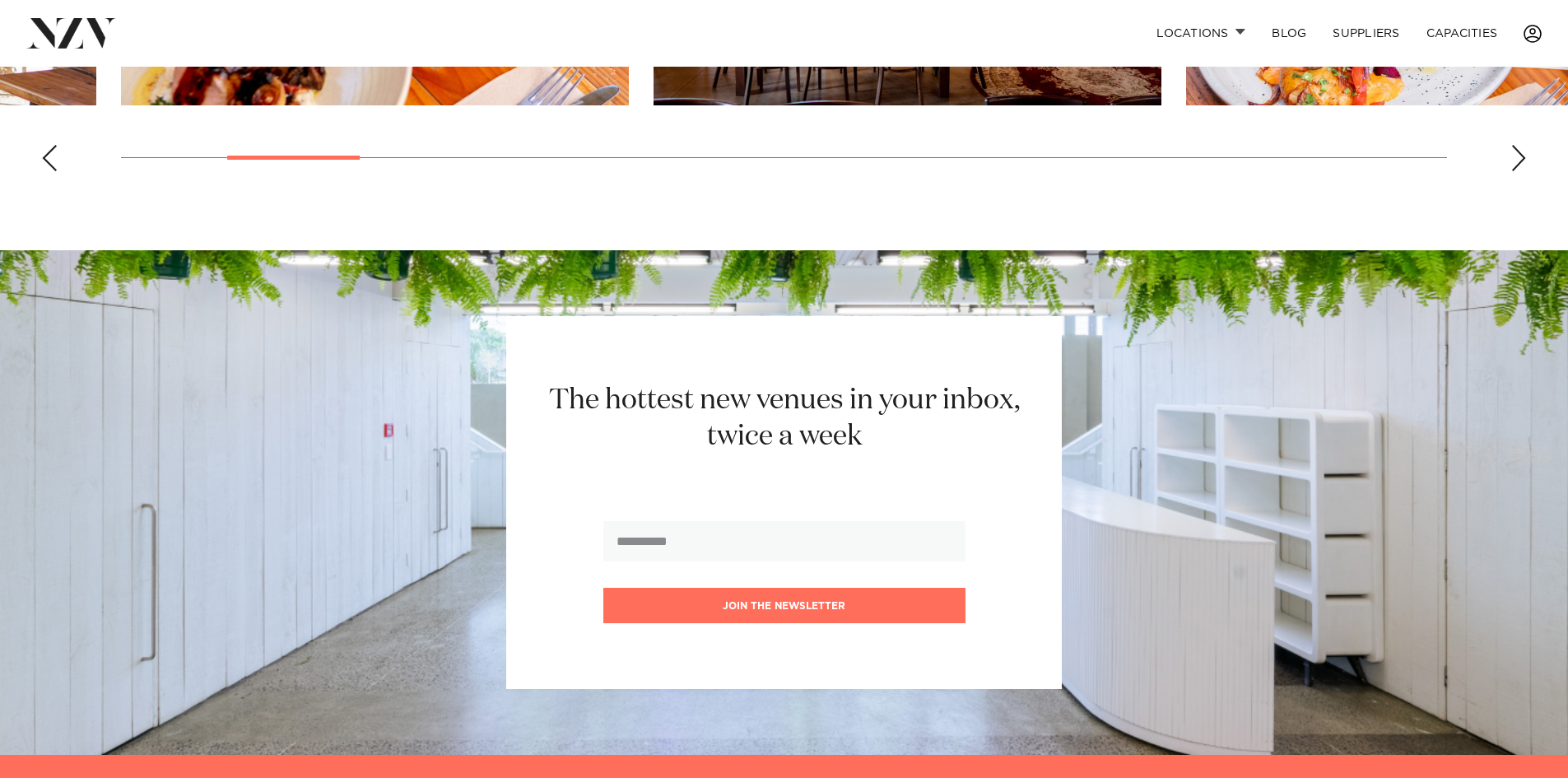 scroll, scrollTop: 1647, scrollLeft: 0, axis: vertical 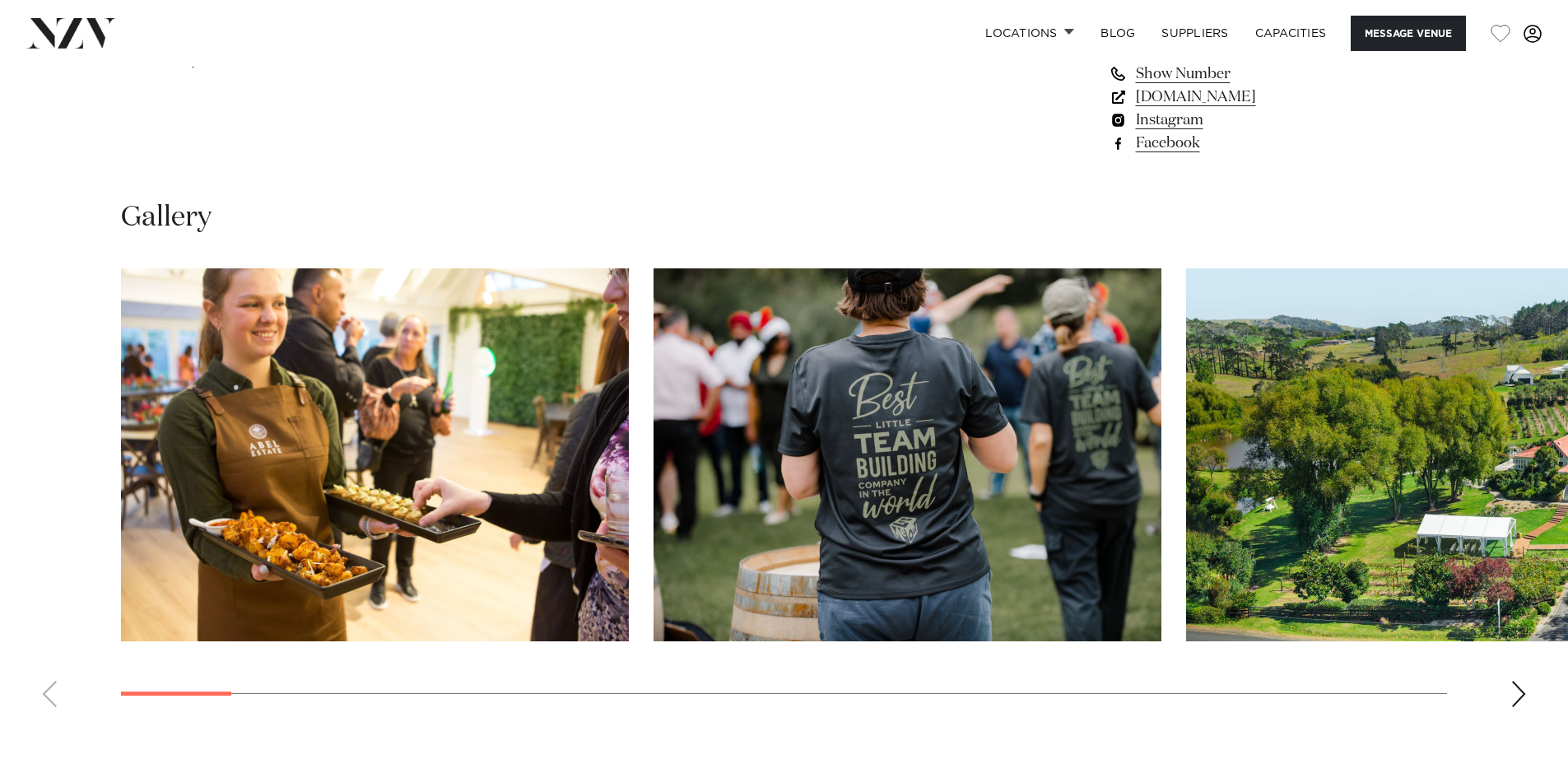 click at bounding box center (1519, 694) 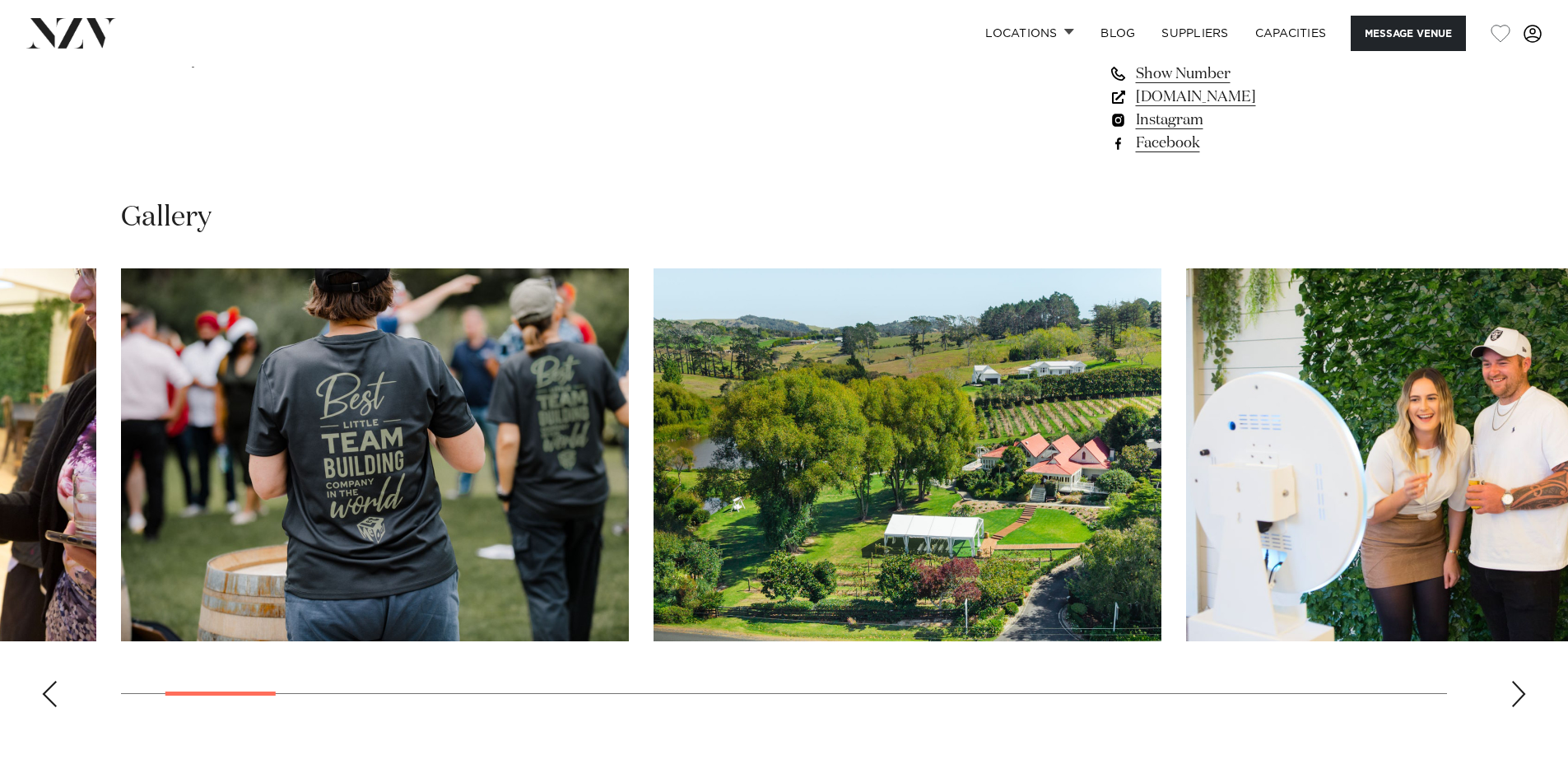 click at bounding box center [1519, 694] 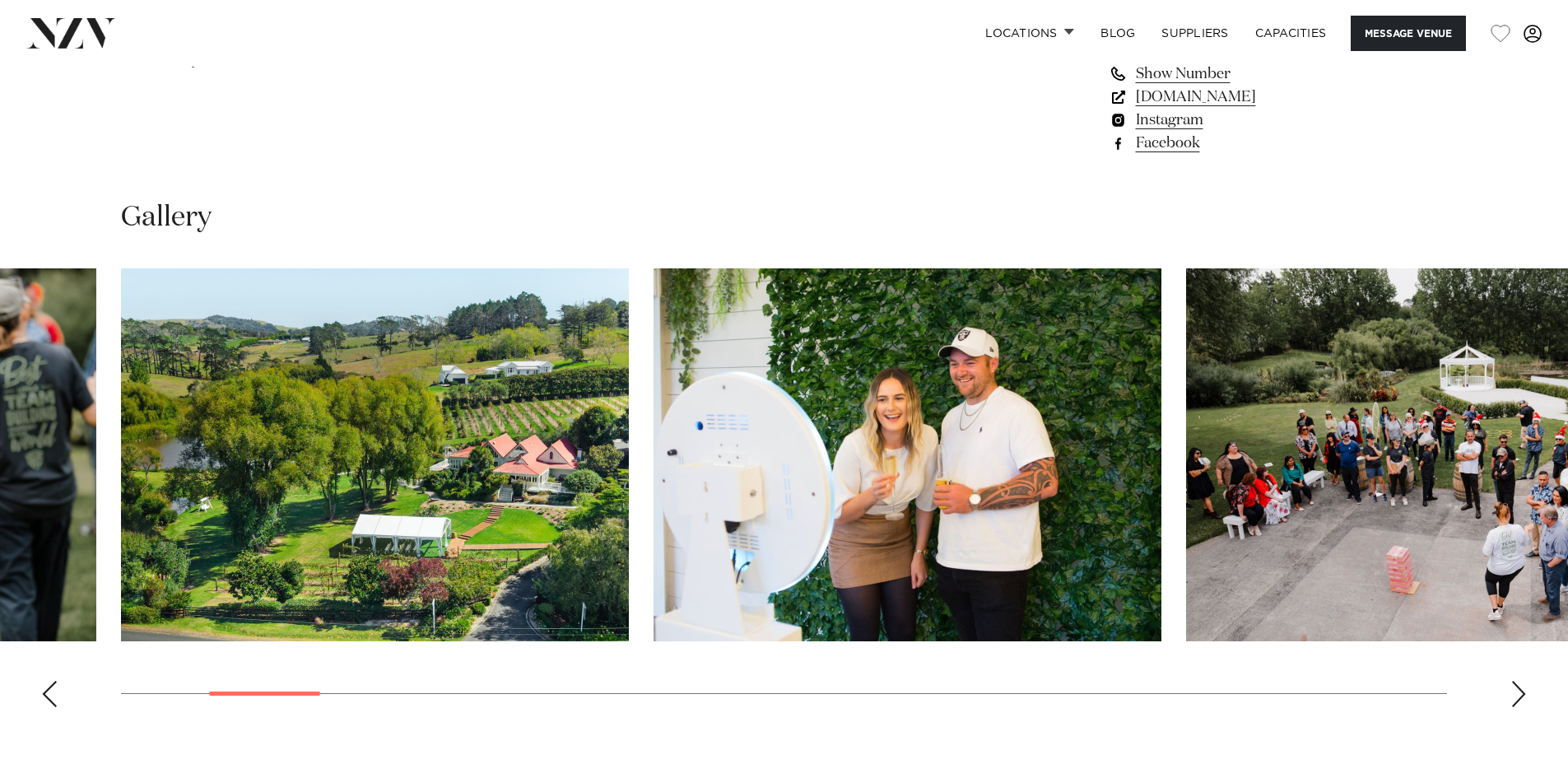 click at bounding box center (1519, 694) 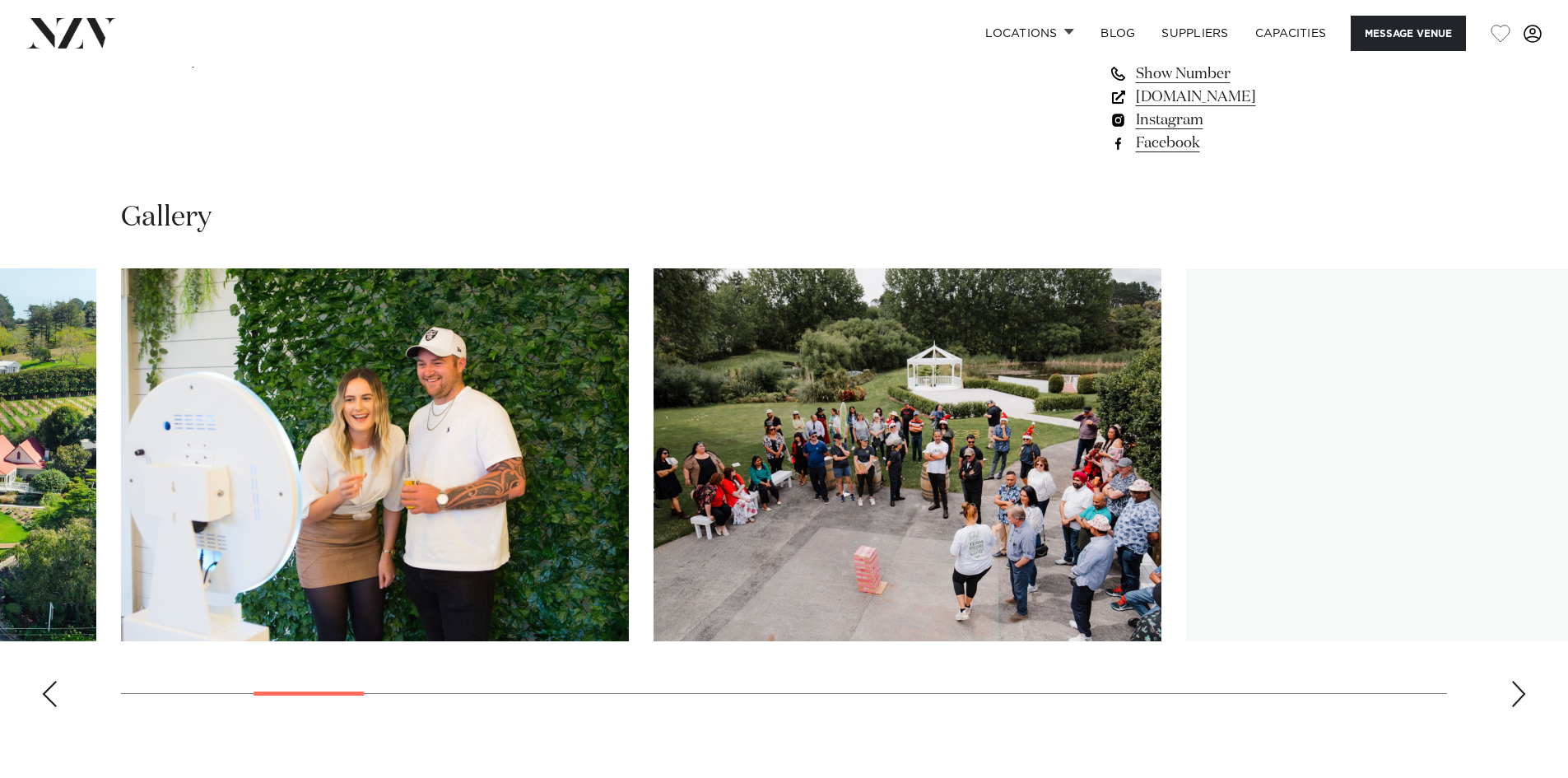 click at bounding box center (1519, 694) 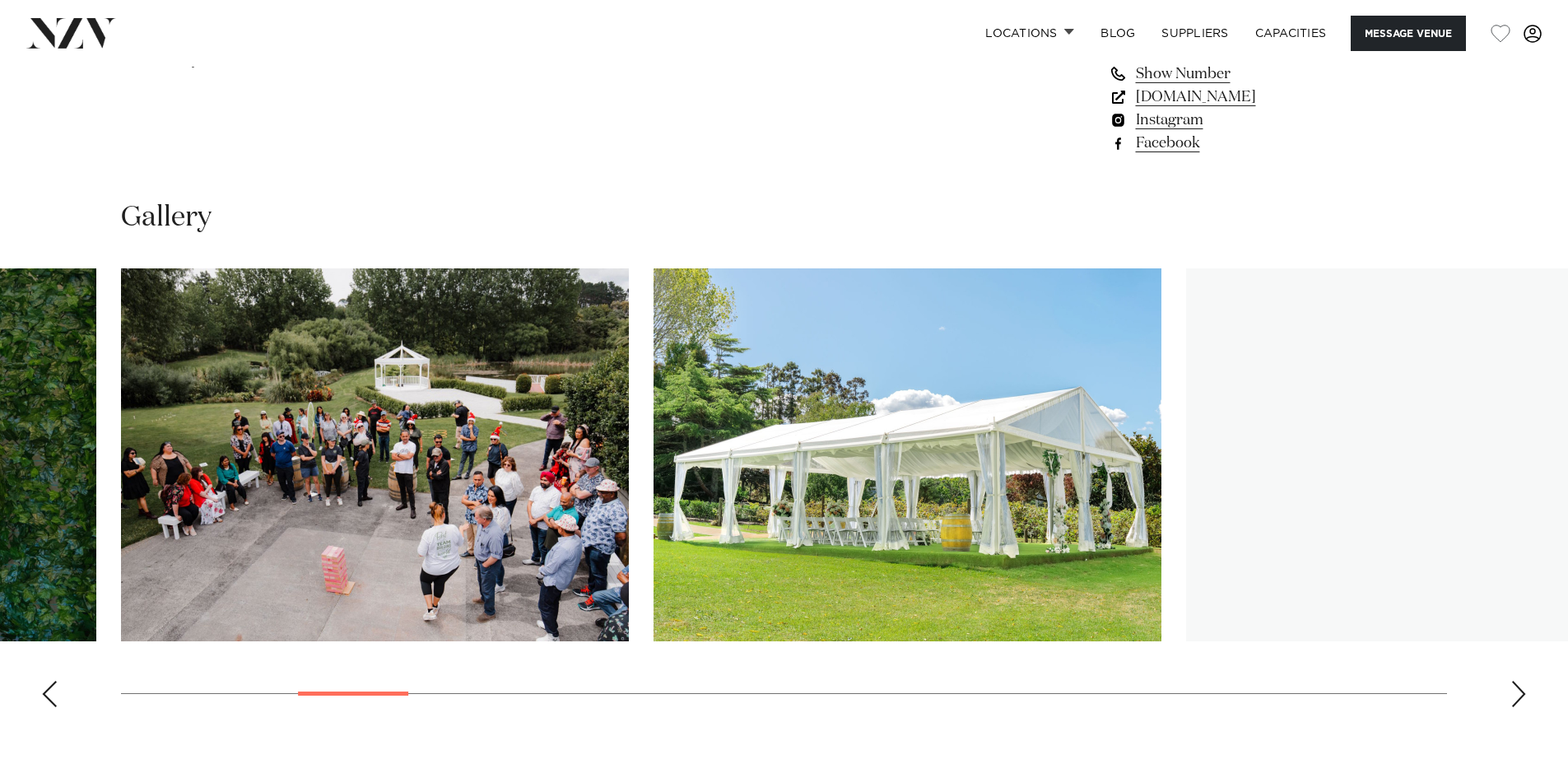 click at bounding box center [1519, 694] 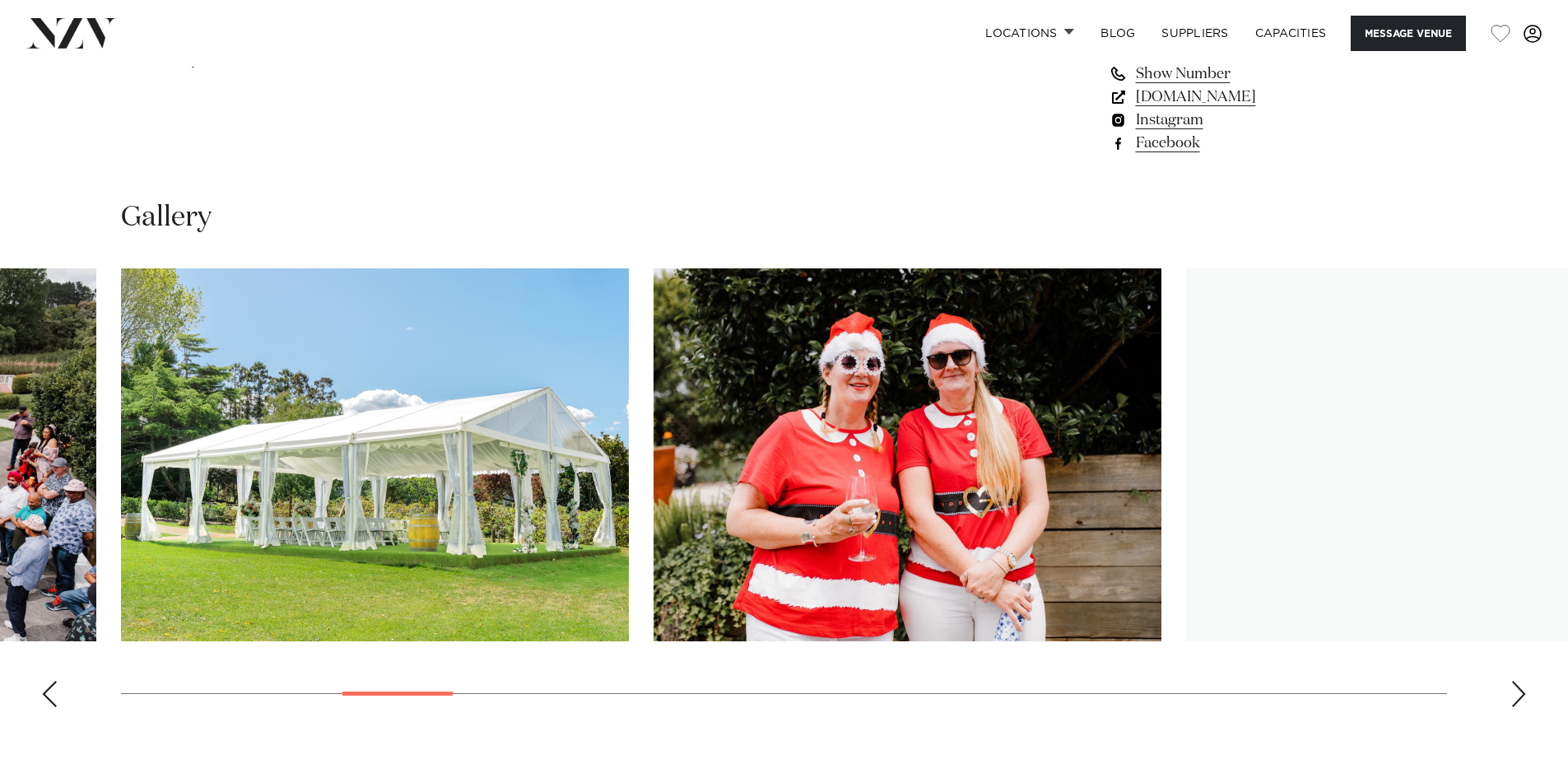 click at bounding box center [1519, 694] 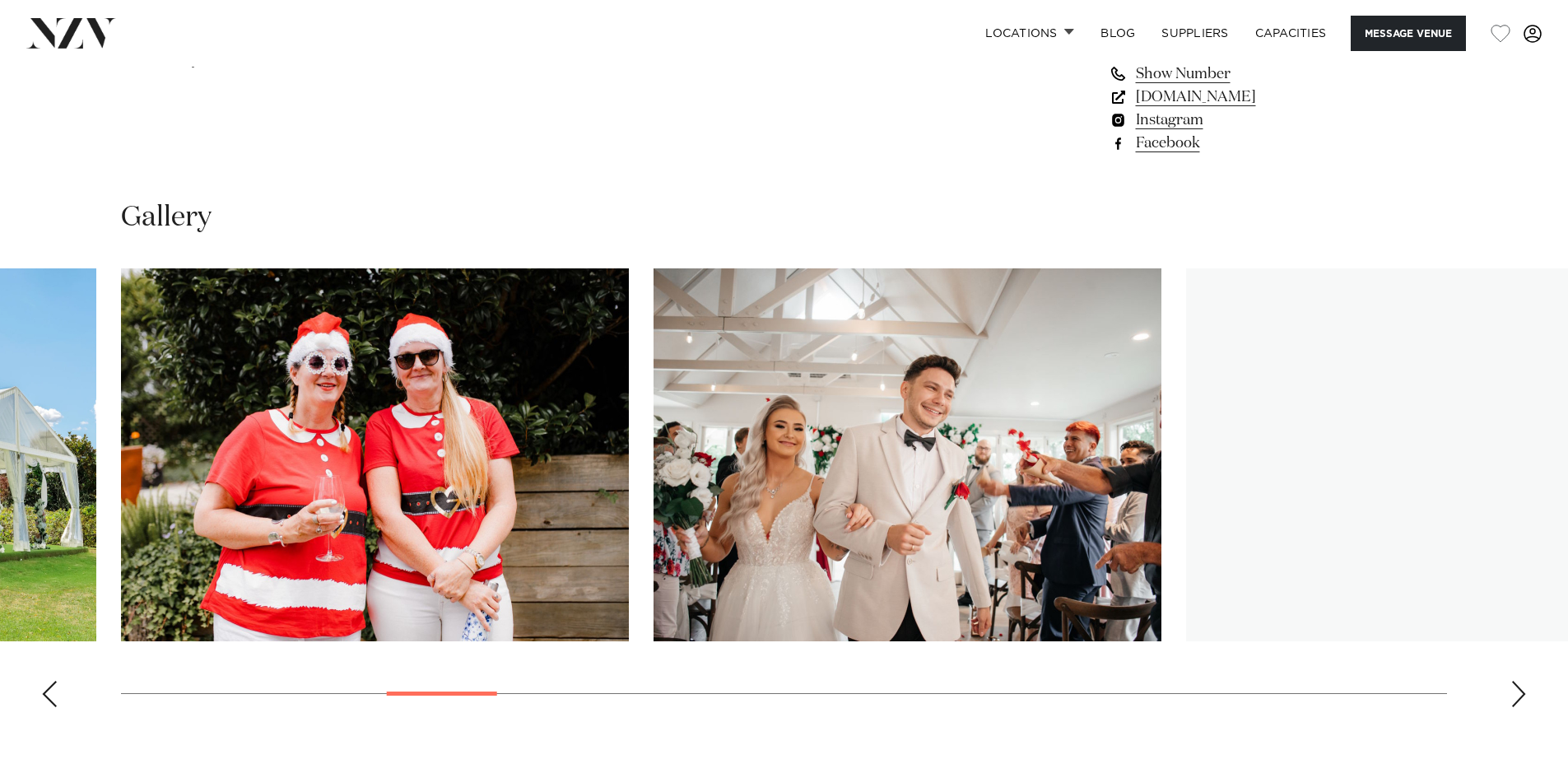 click at bounding box center [1519, 694] 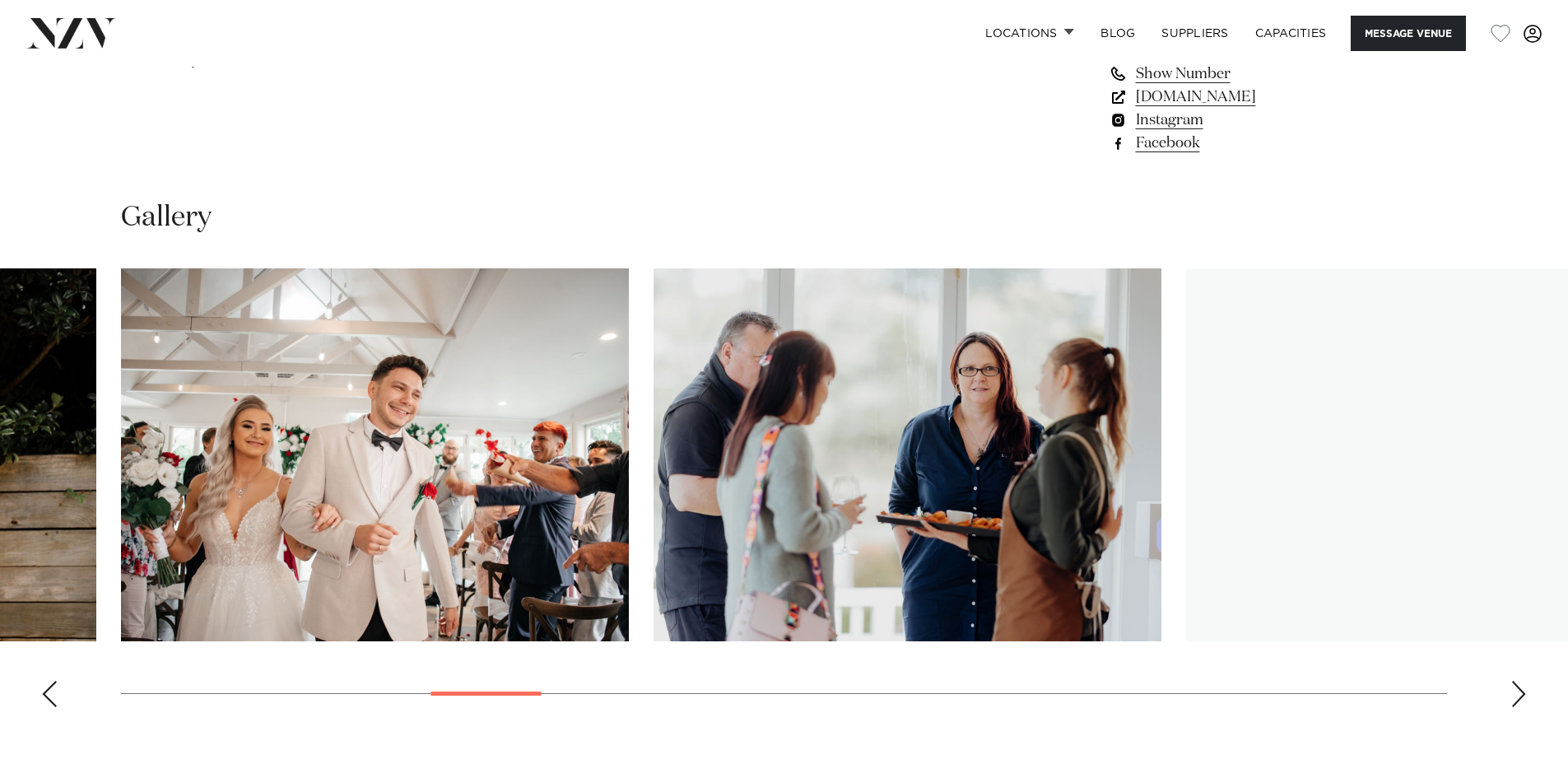 click at bounding box center (1519, 694) 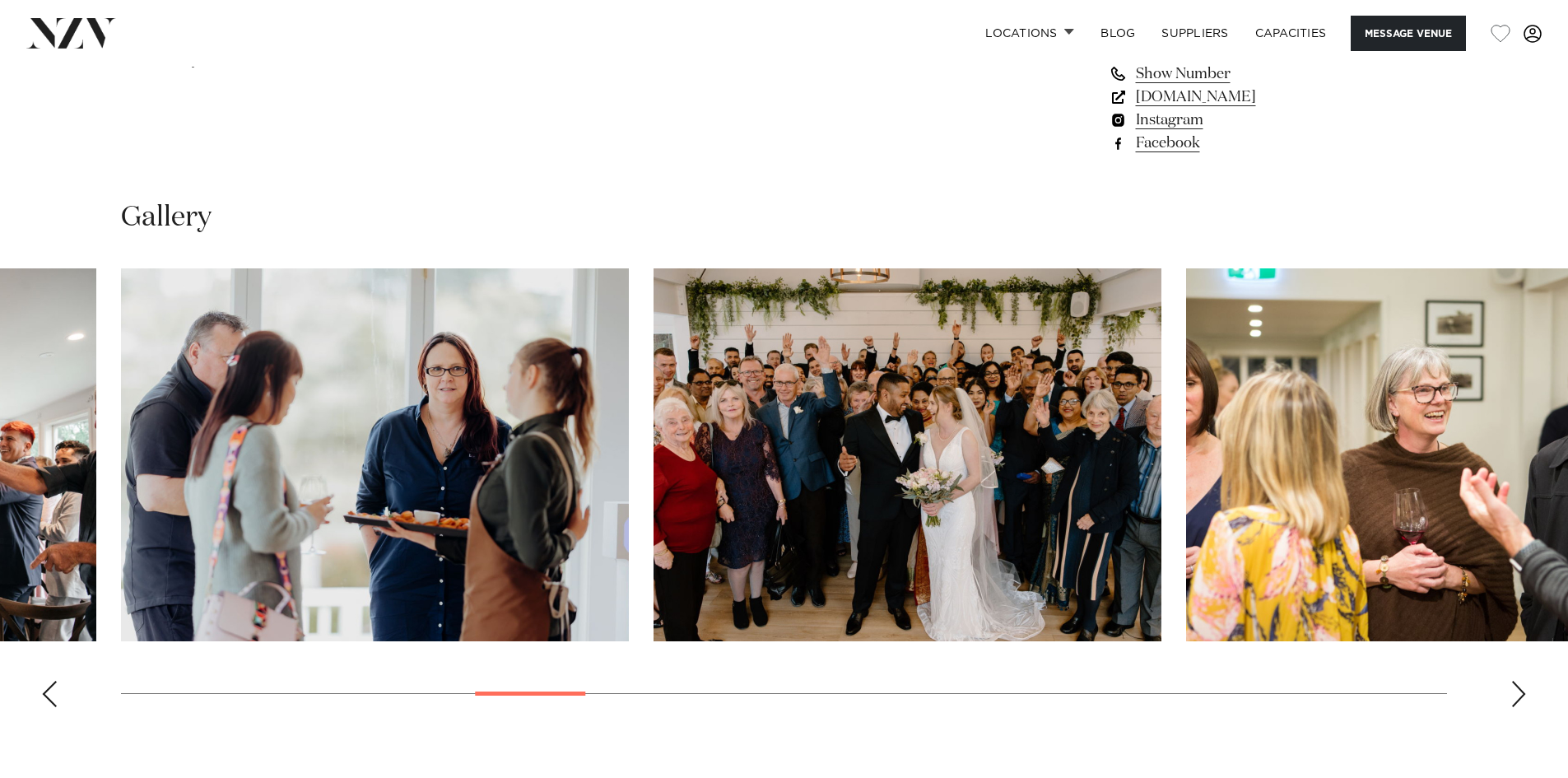 click at bounding box center [1519, 694] 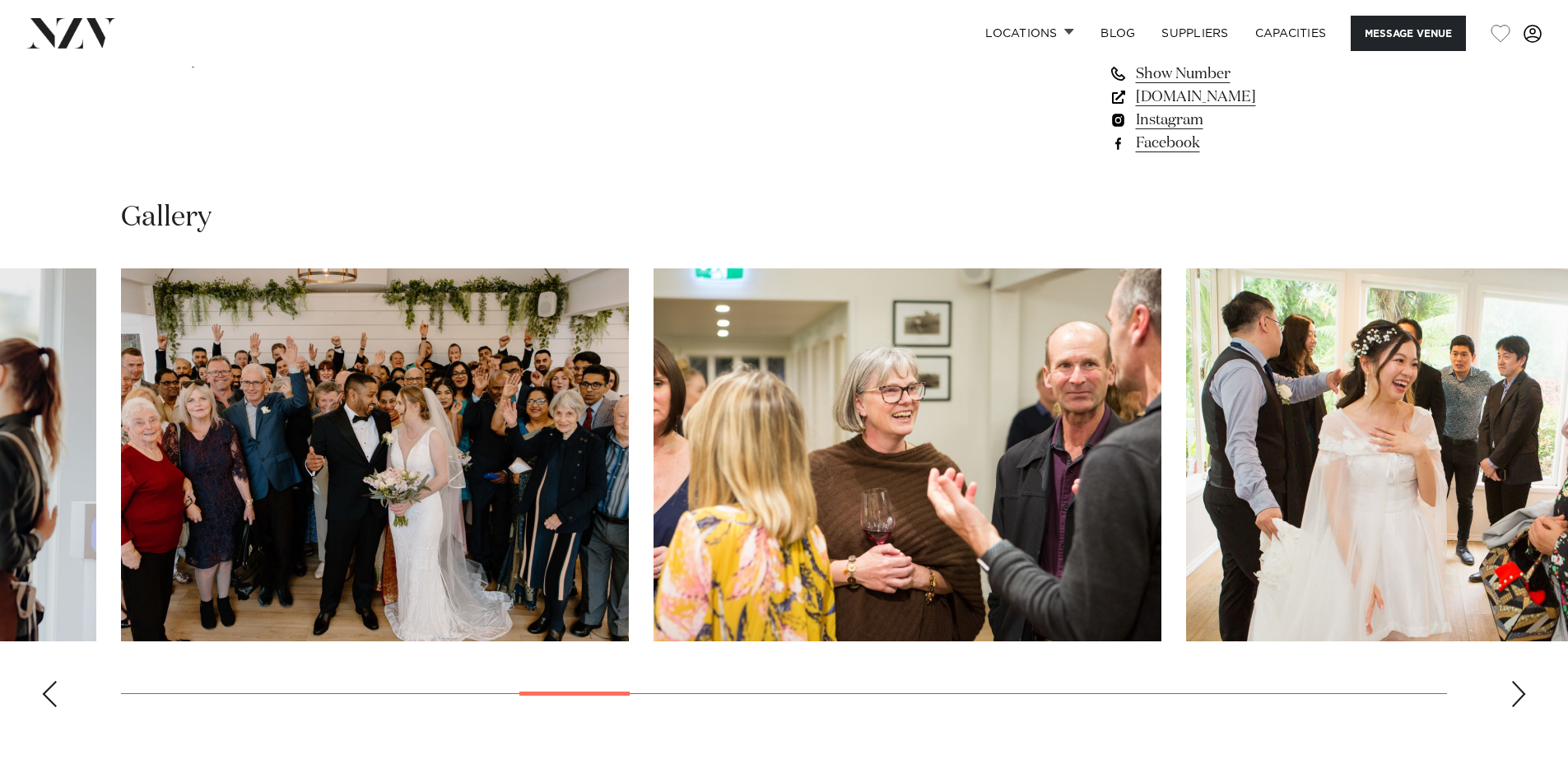 click at bounding box center [1519, 694] 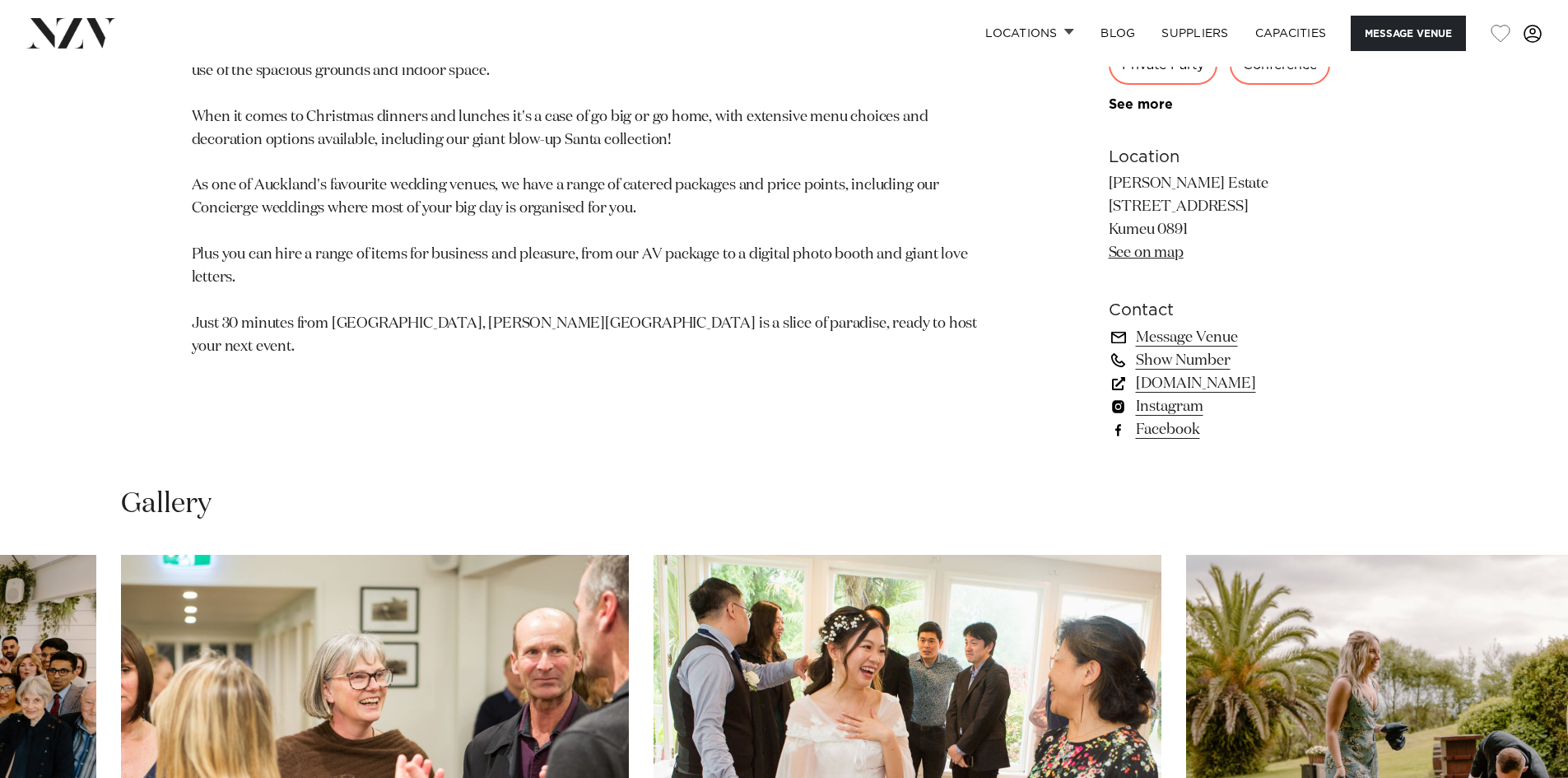 scroll, scrollTop: 1153, scrollLeft: 0, axis: vertical 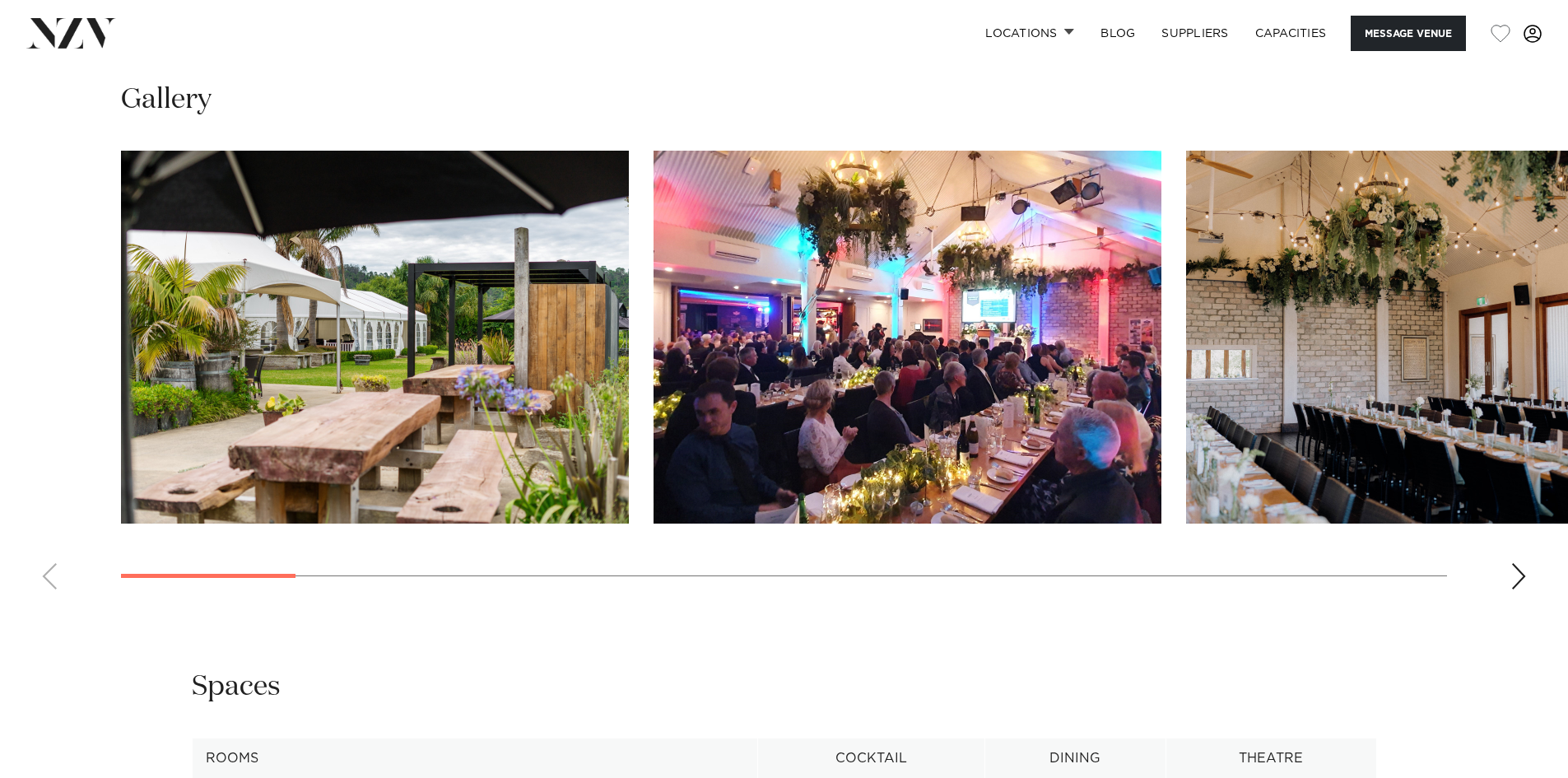 click at bounding box center [1519, 576] 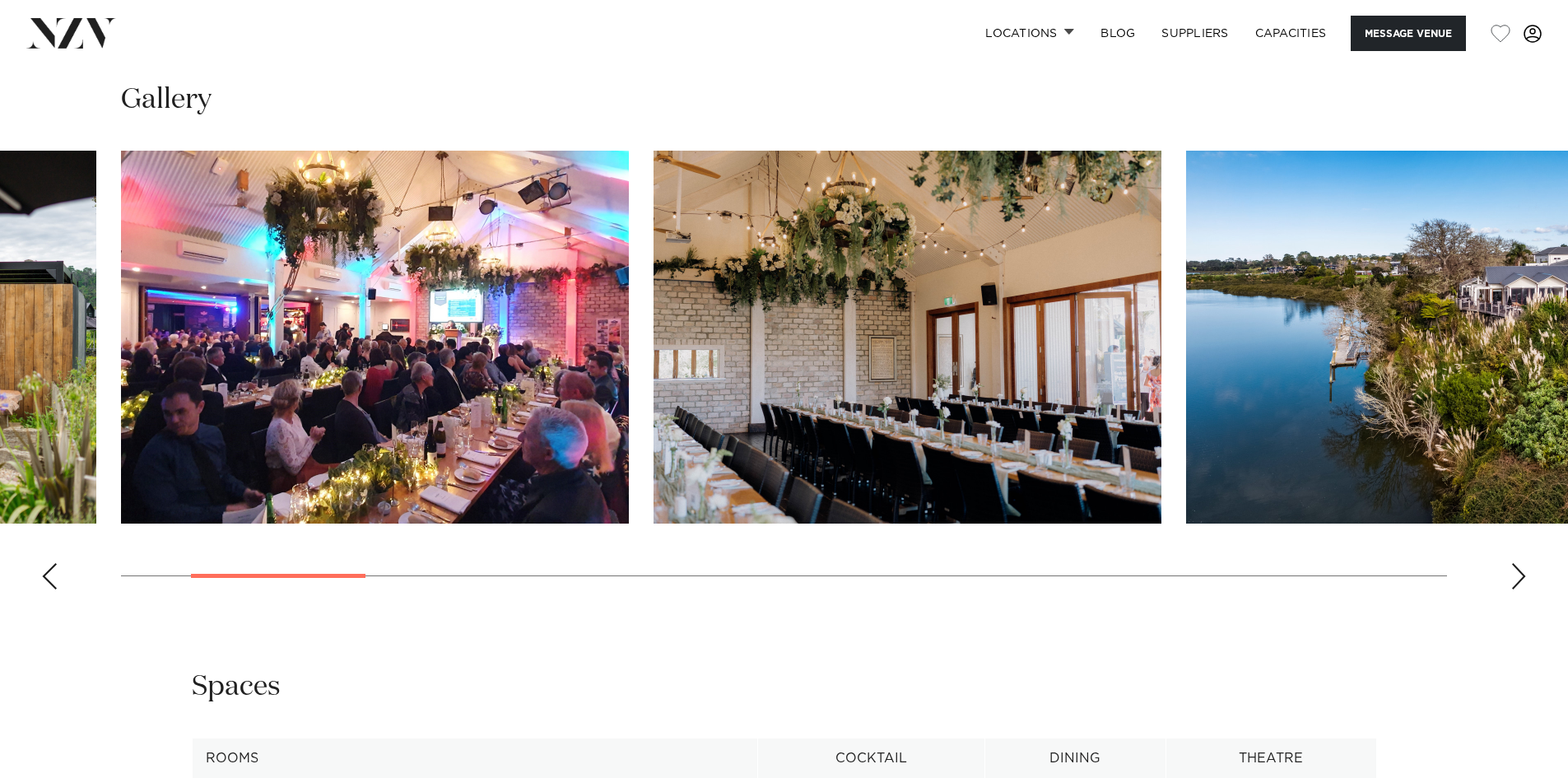 click at bounding box center (1519, 576) 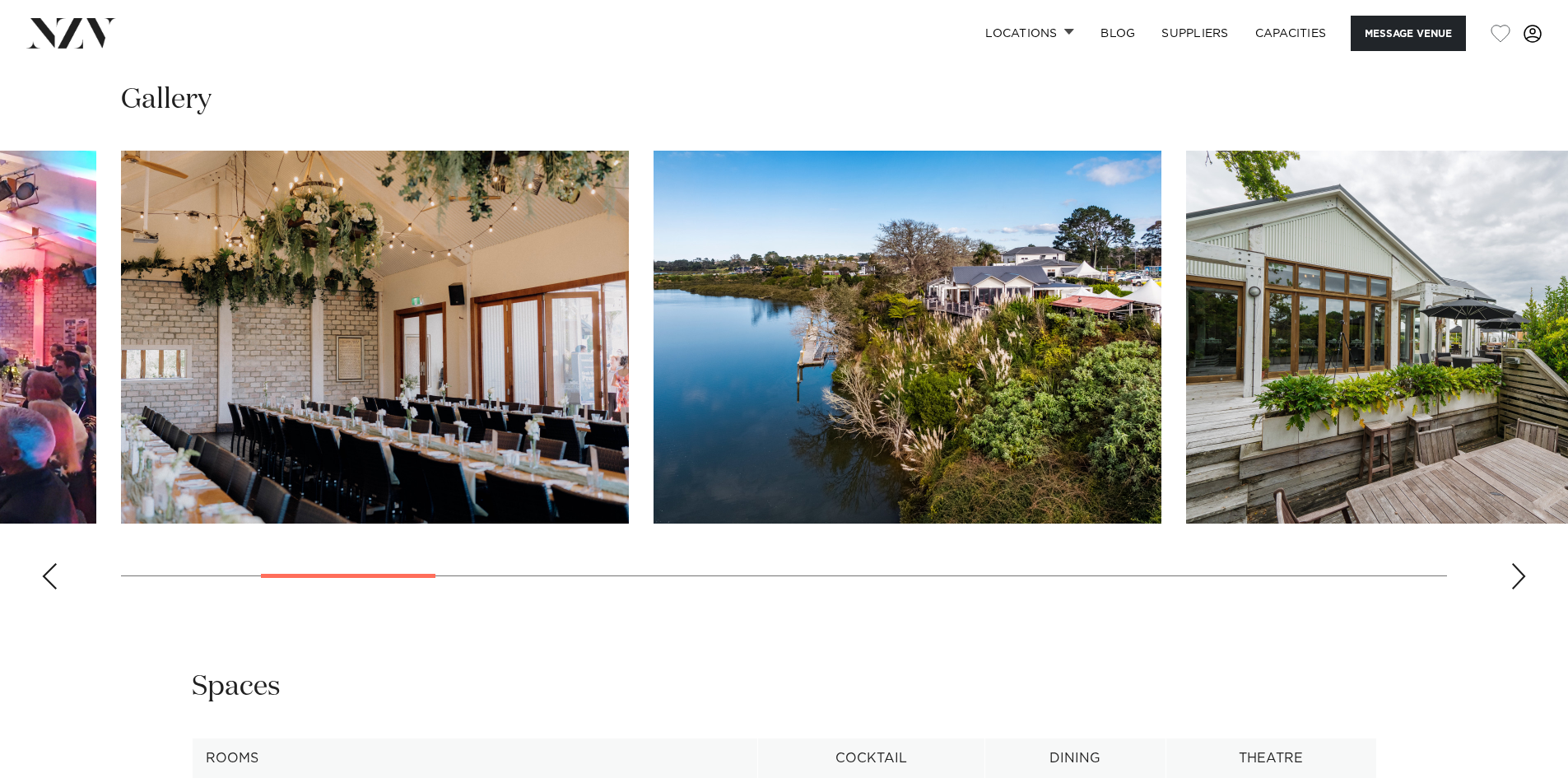 click at bounding box center [1519, 576] 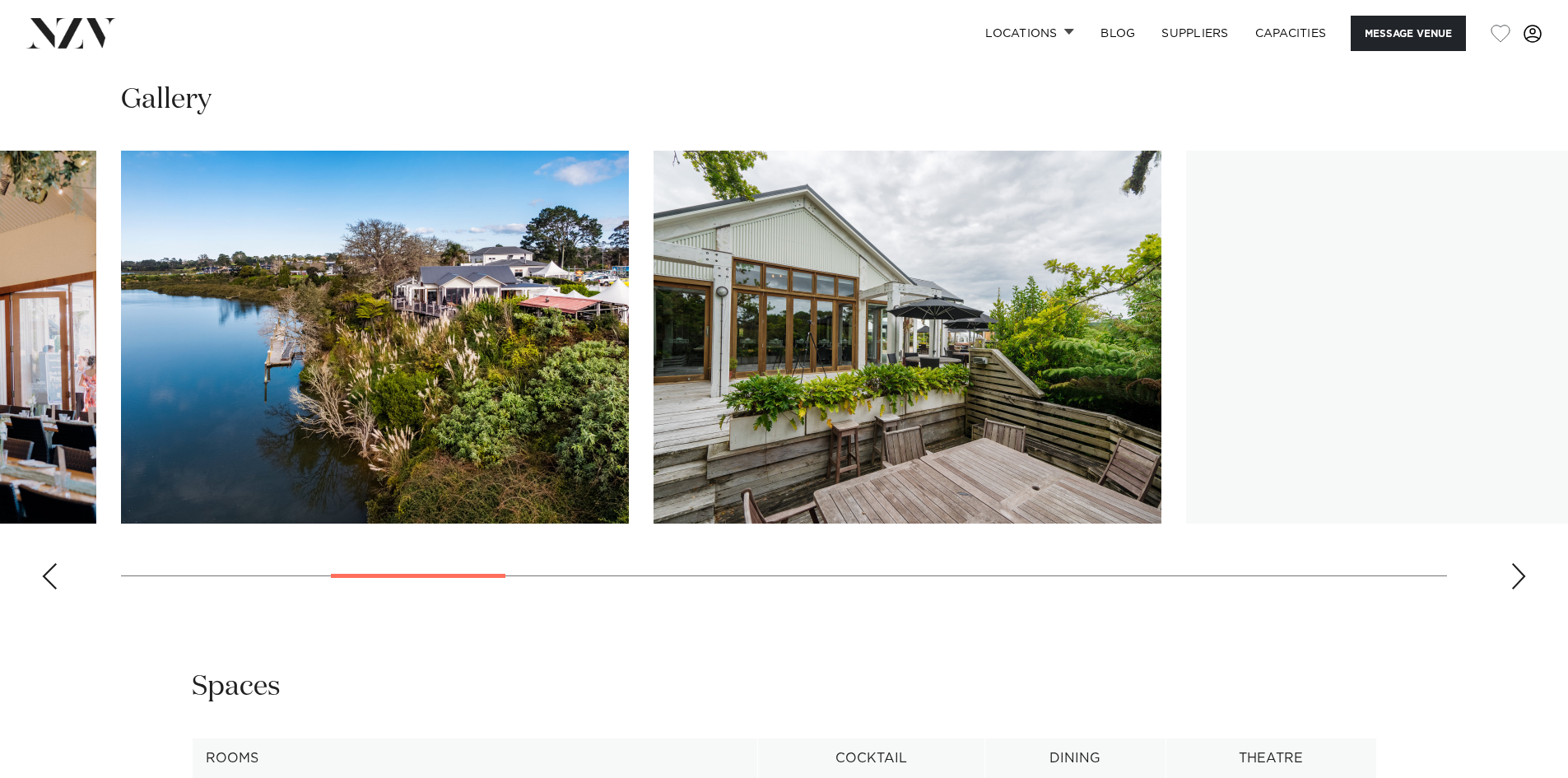 click at bounding box center (1519, 576) 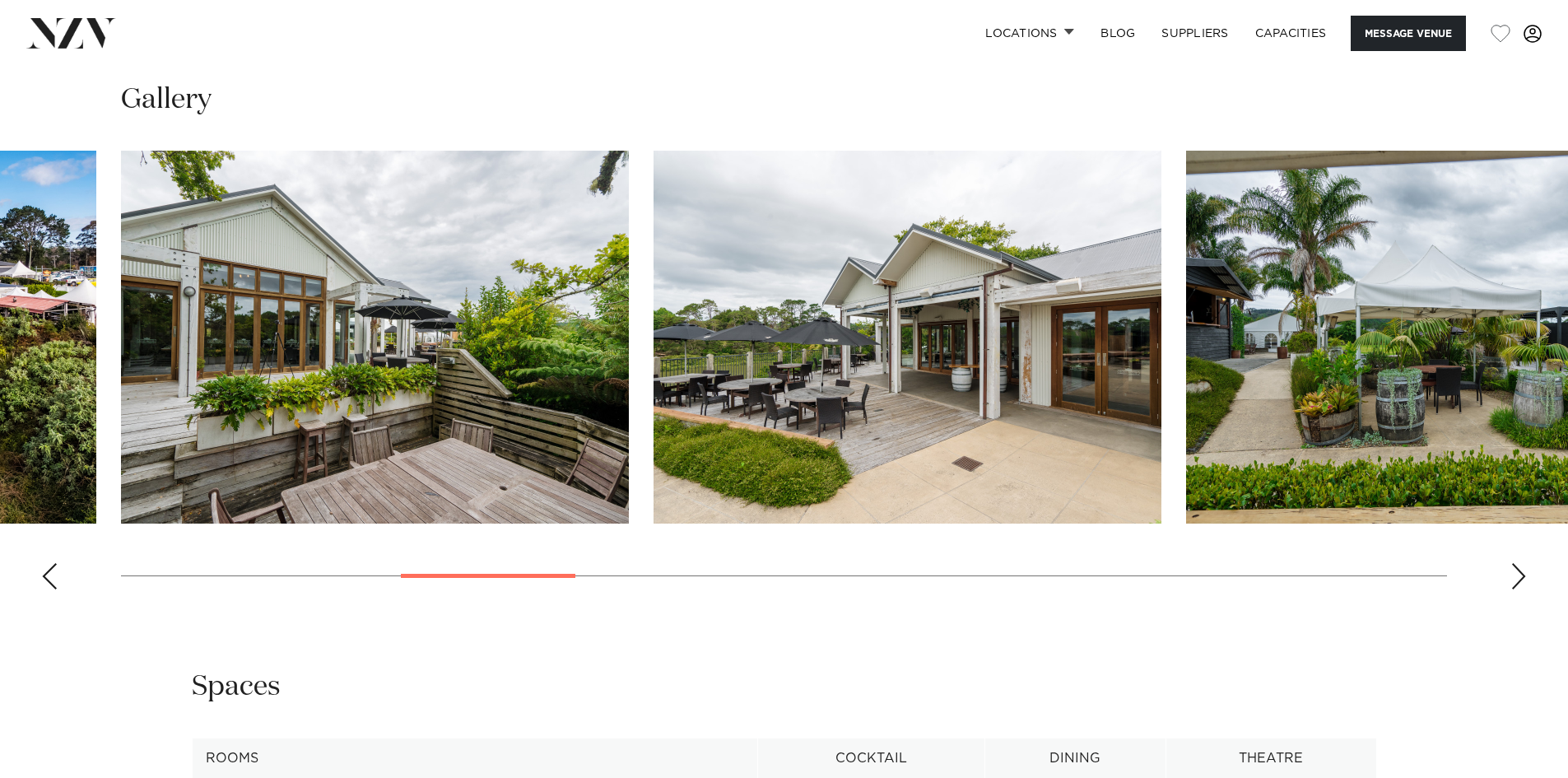 click at bounding box center (1519, 576) 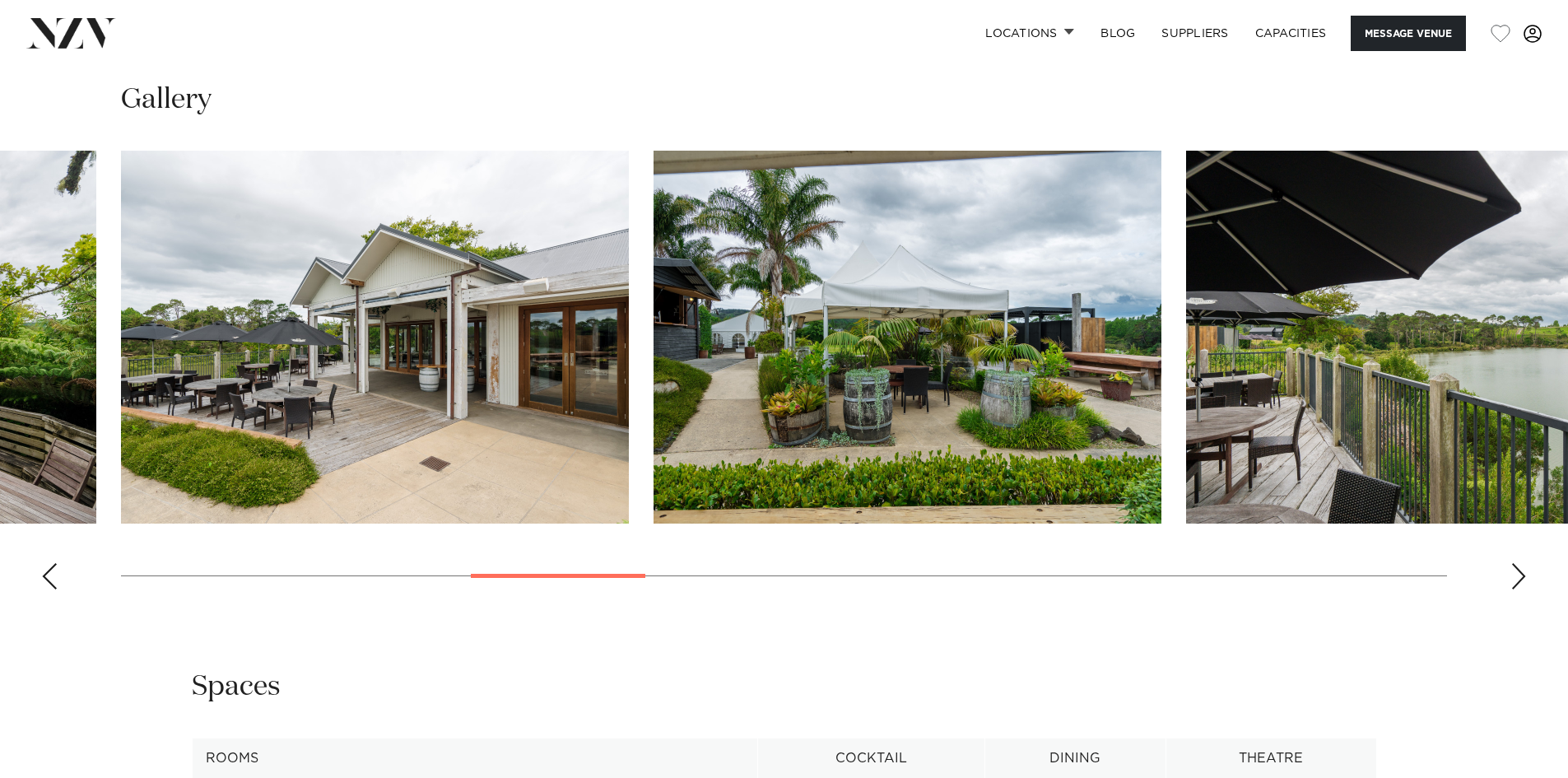 click at bounding box center [1519, 576] 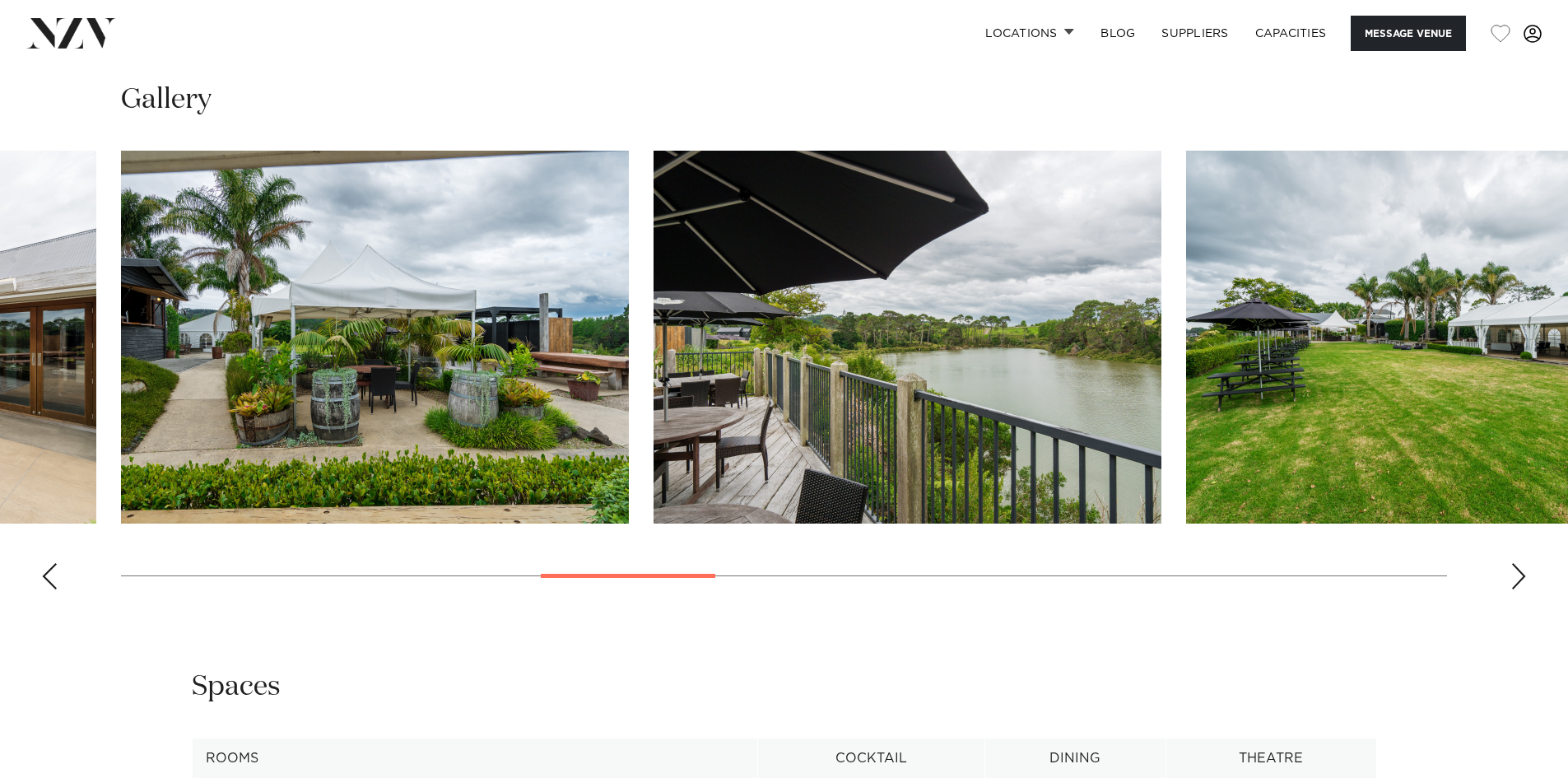 click at bounding box center (1519, 576) 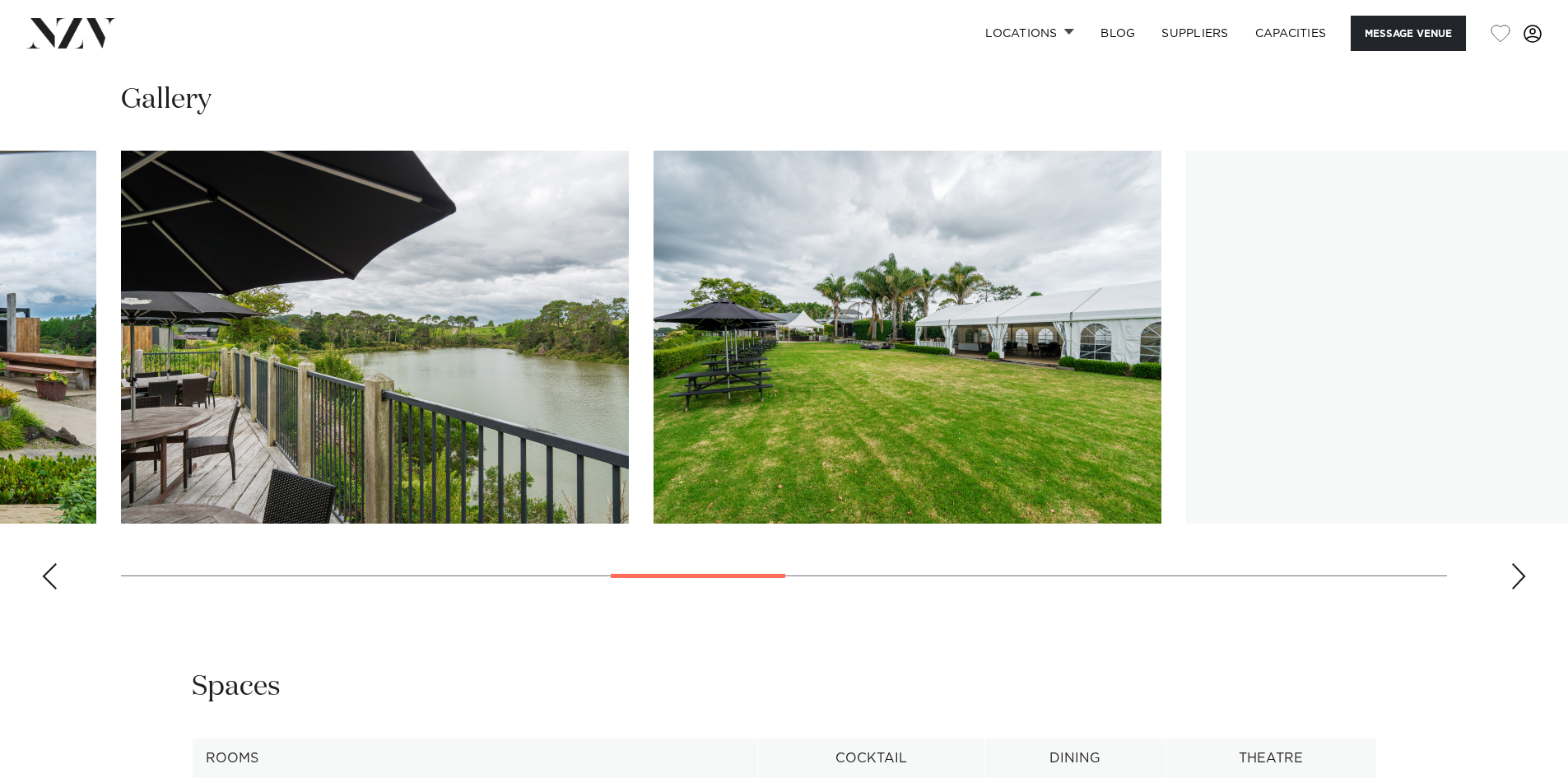 click at bounding box center (1519, 576) 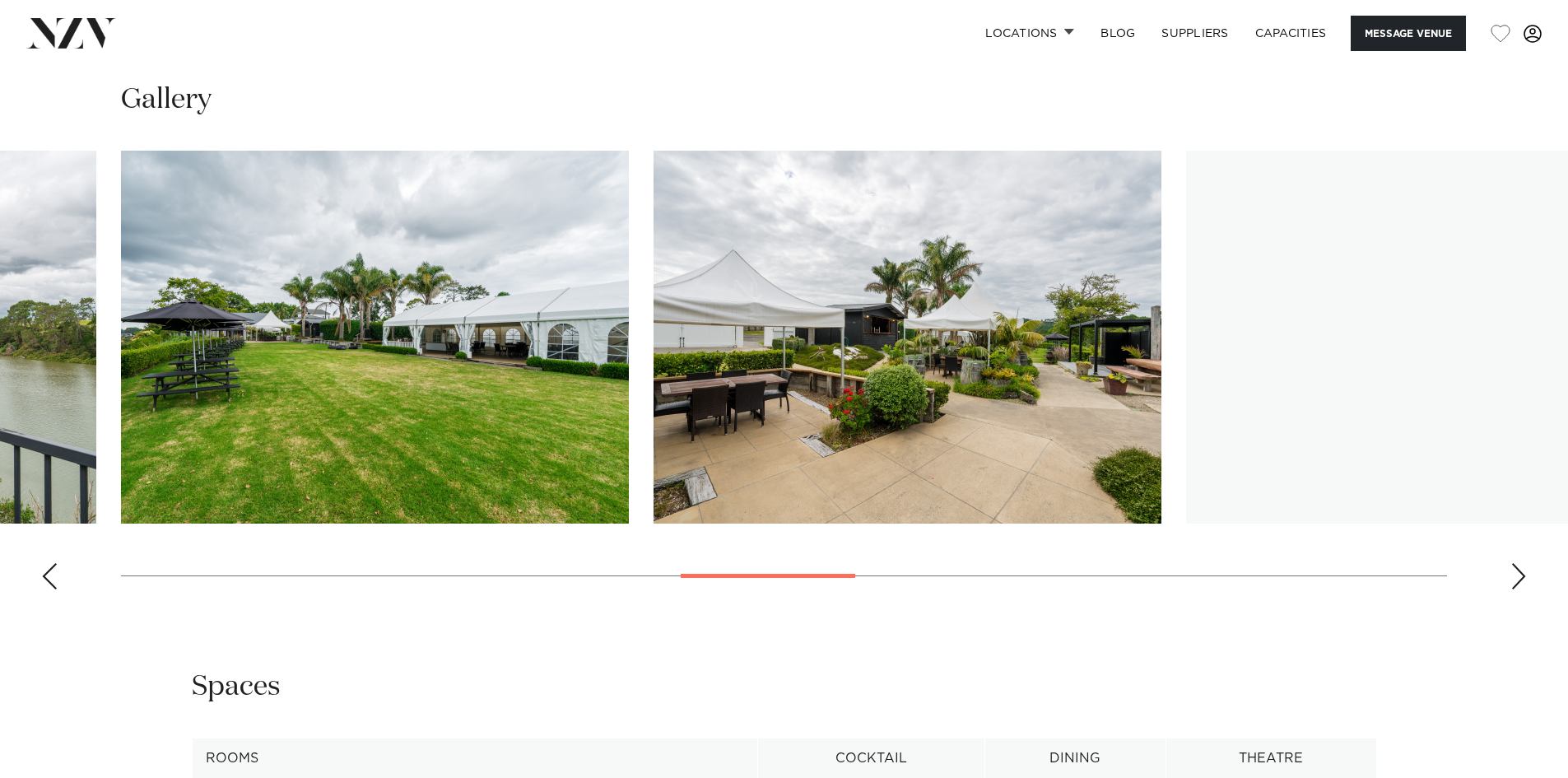 click at bounding box center (1519, 576) 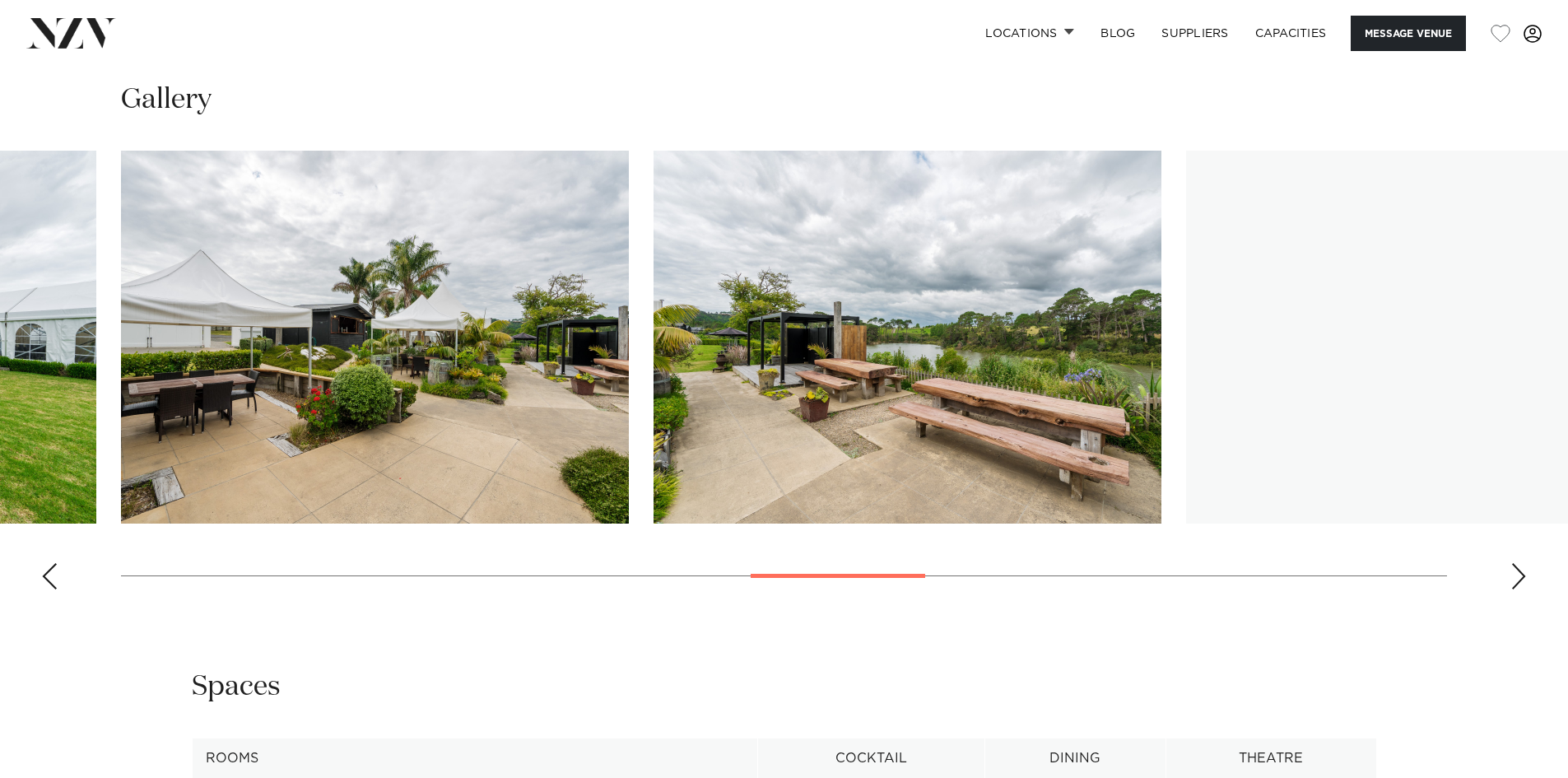 click at bounding box center (1519, 576) 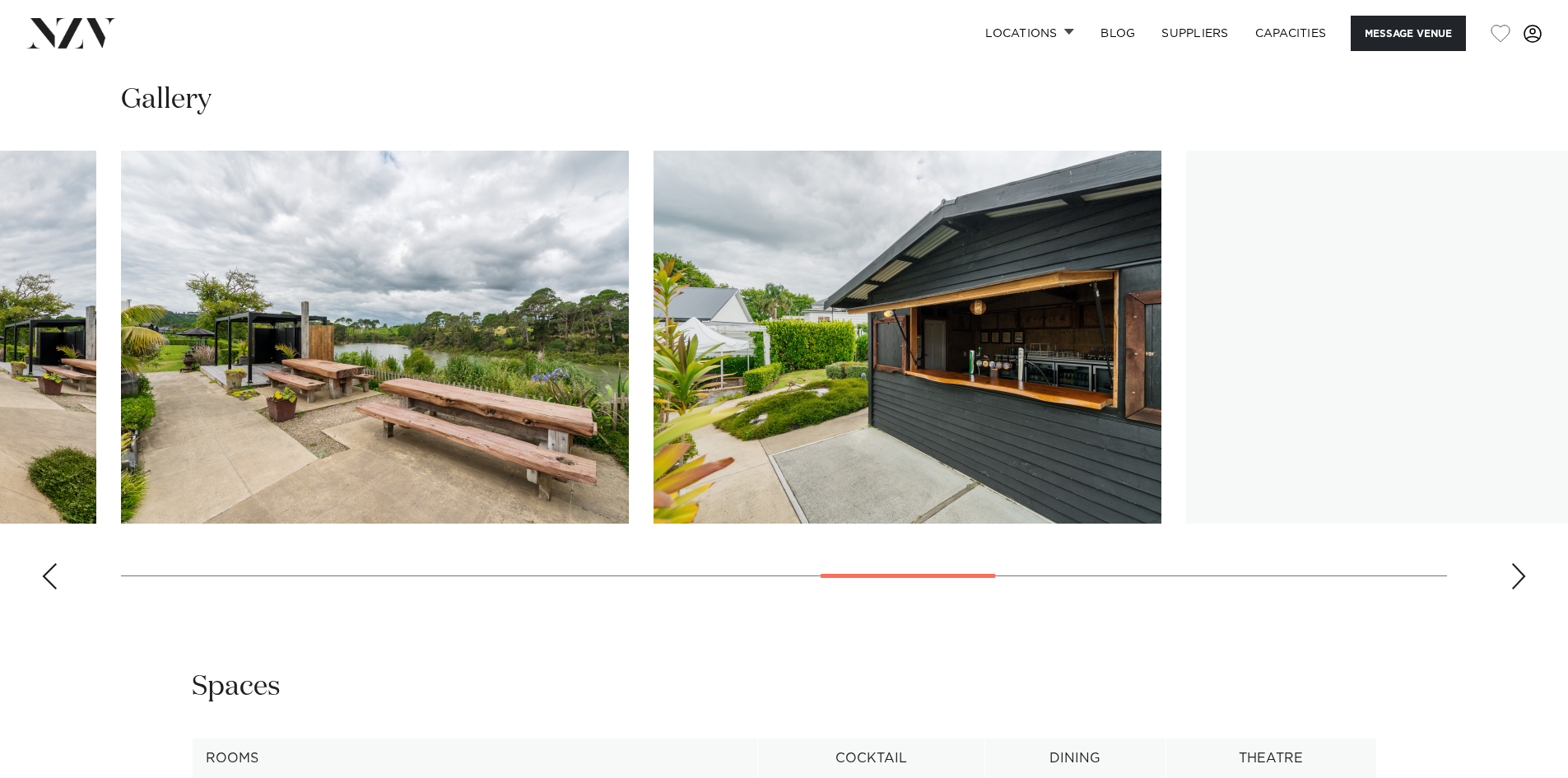 click at bounding box center (1519, 576) 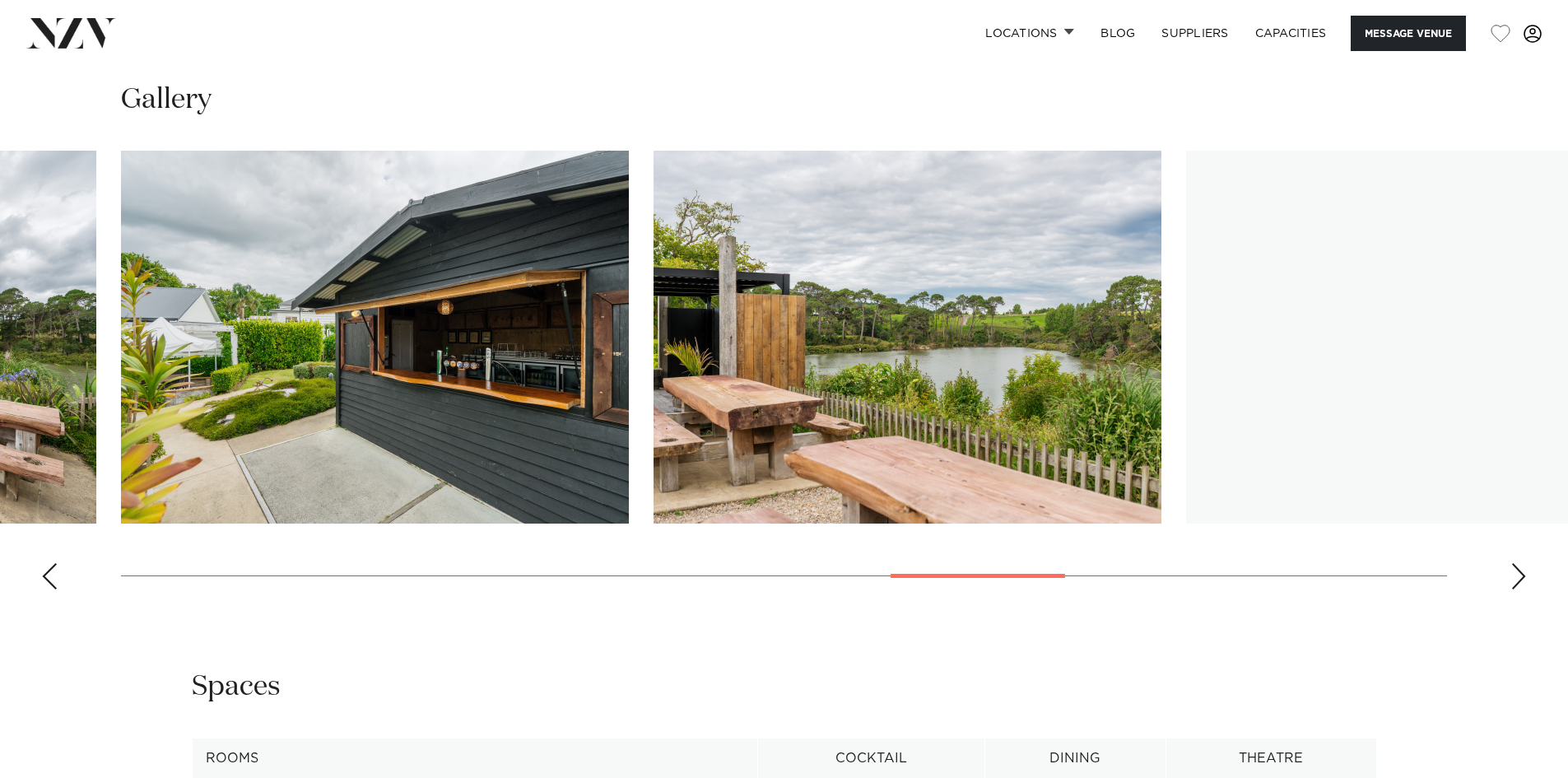 click at bounding box center (1519, 576) 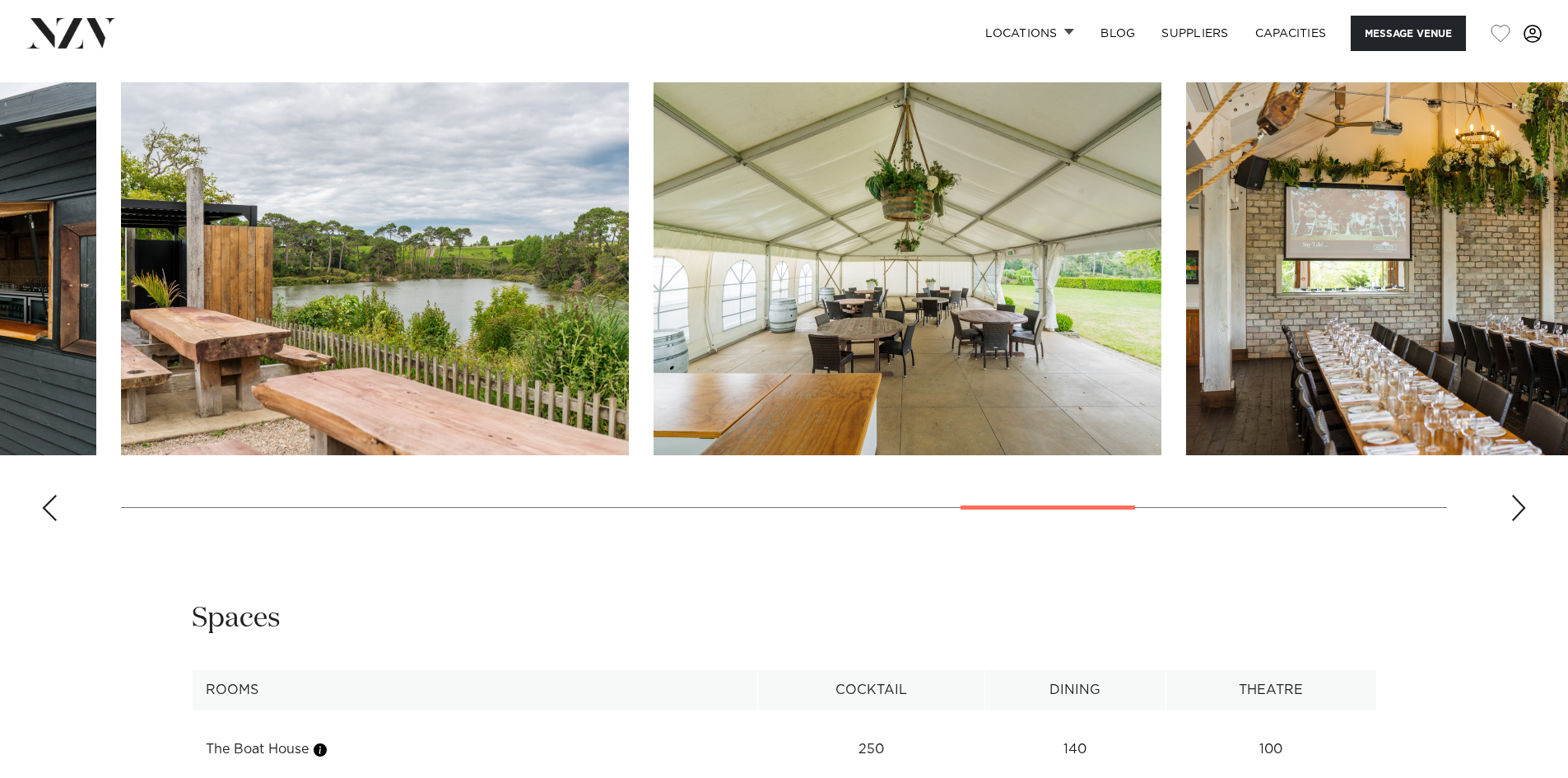 scroll, scrollTop: 1647, scrollLeft: 0, axis: vertical 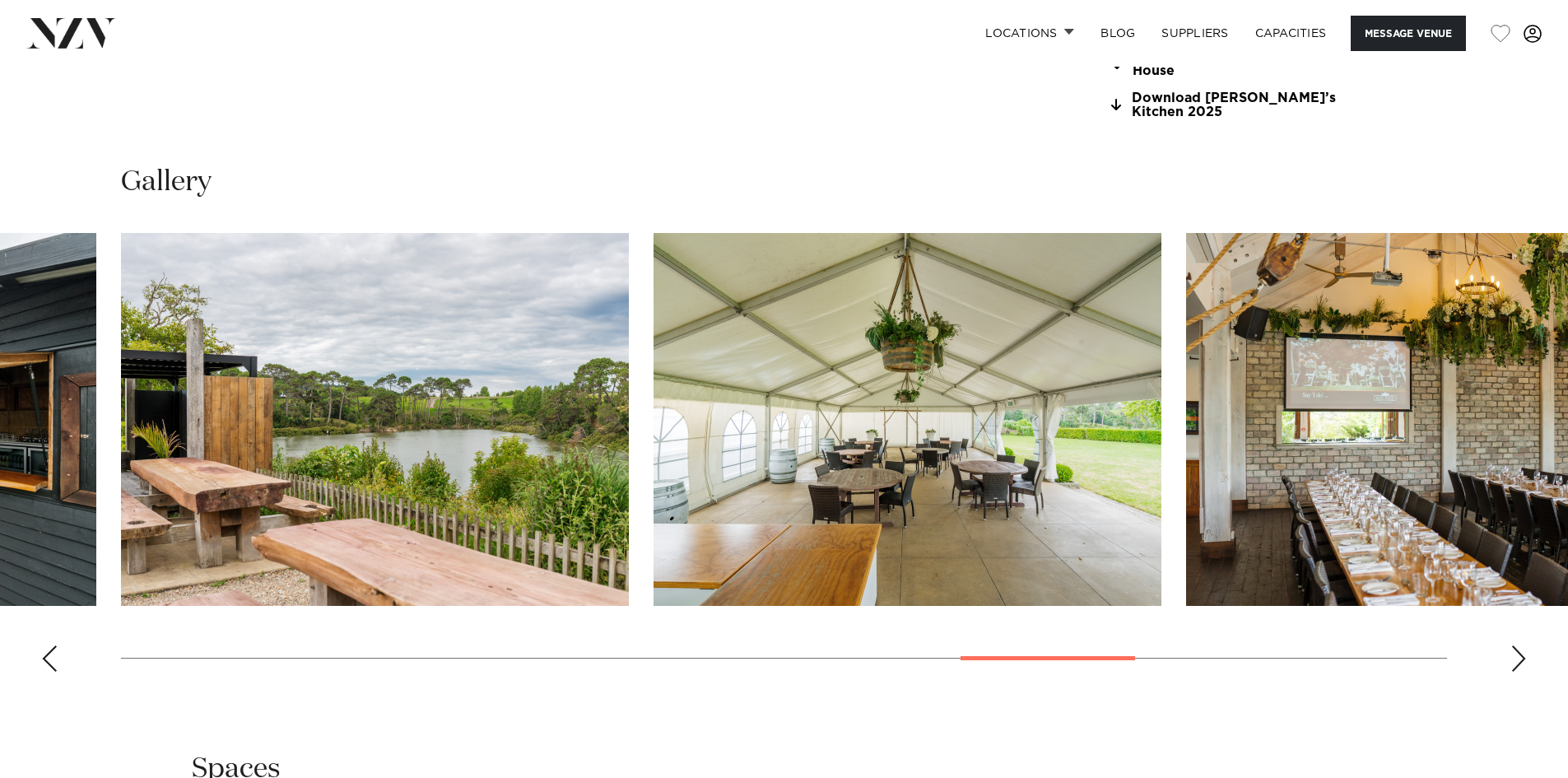 click at bounding box center (1519, 659) 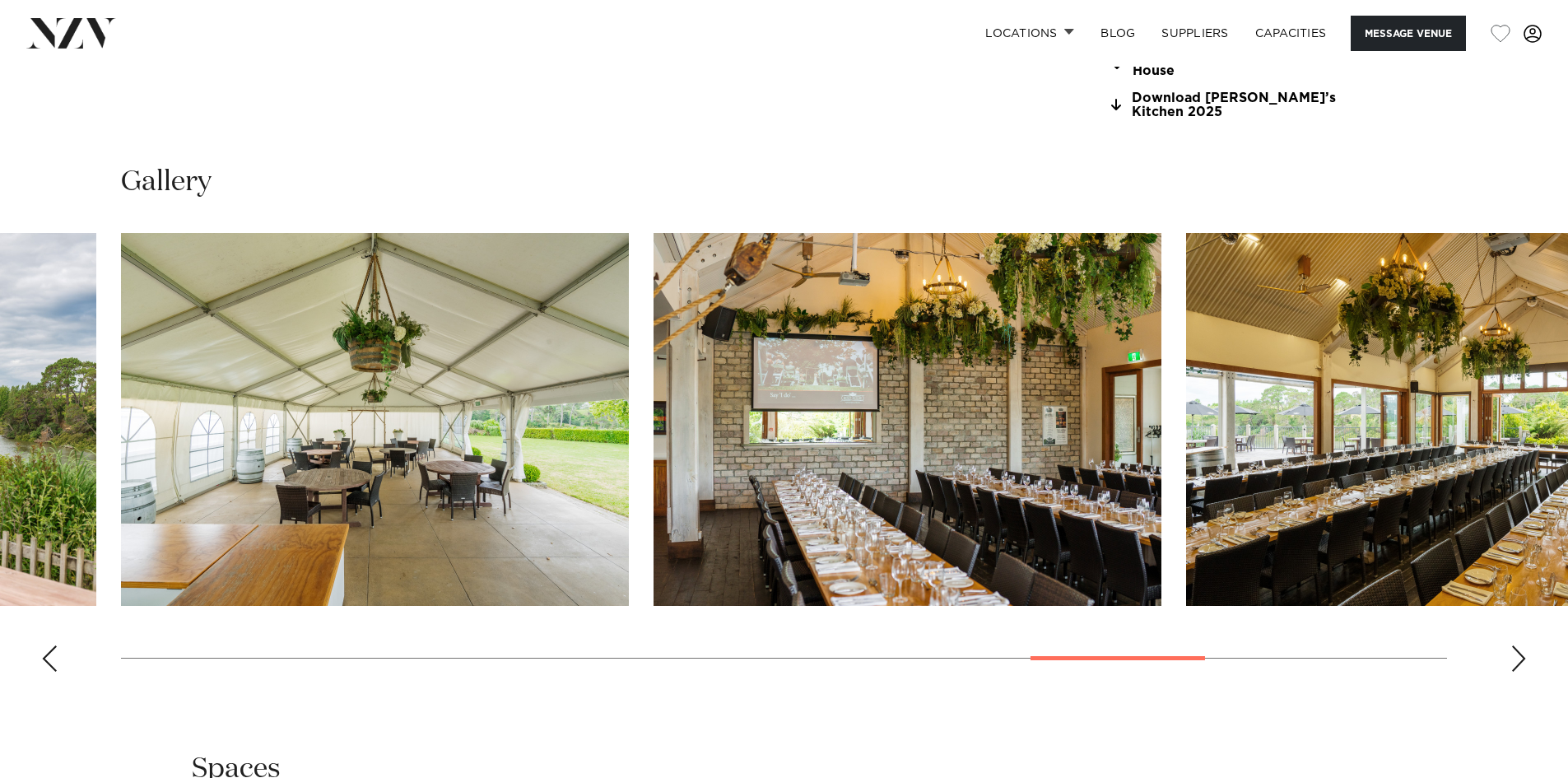 click at bounding box center (1519, 659) 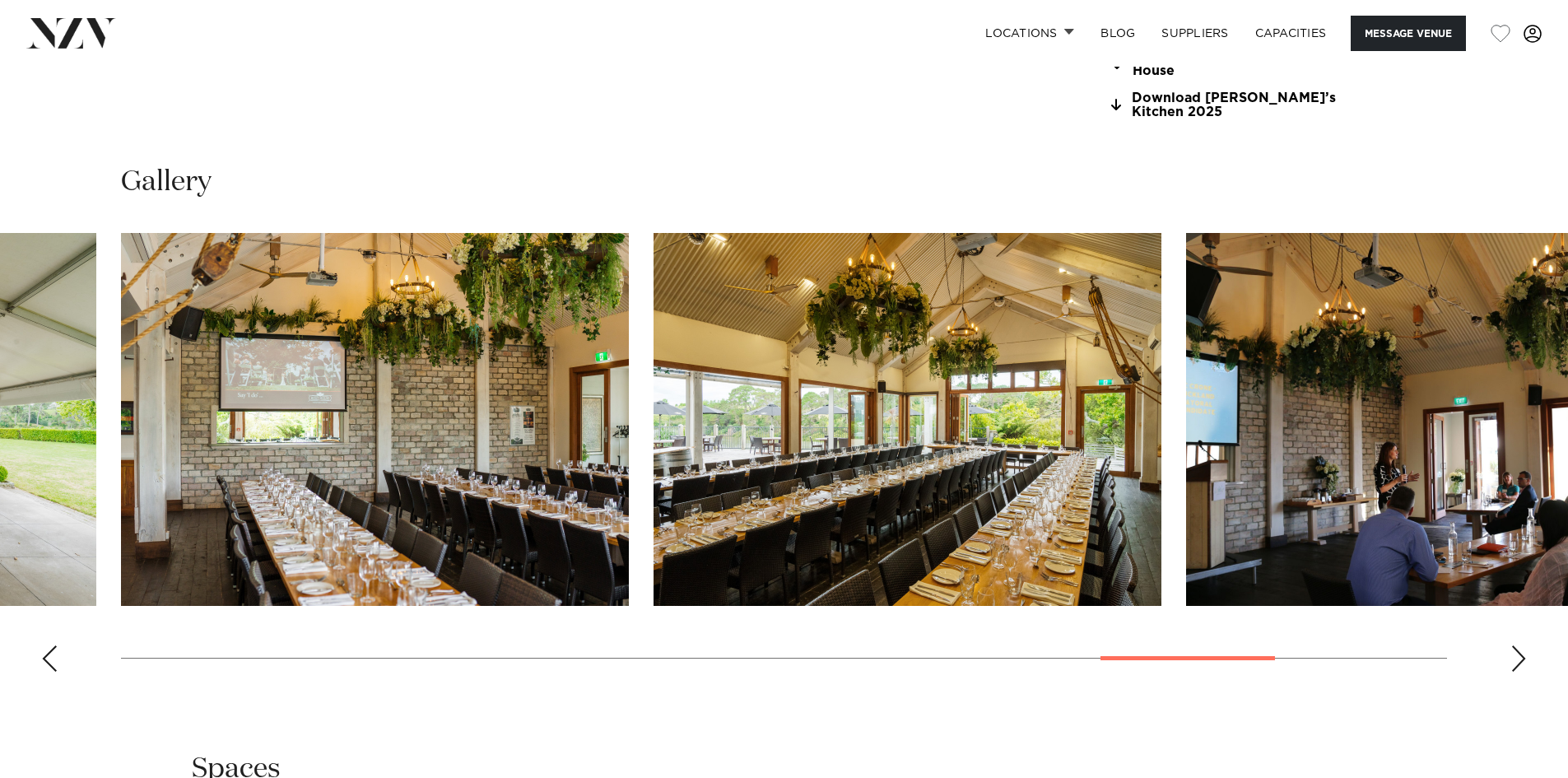 click at bounding box center (1519, 659) 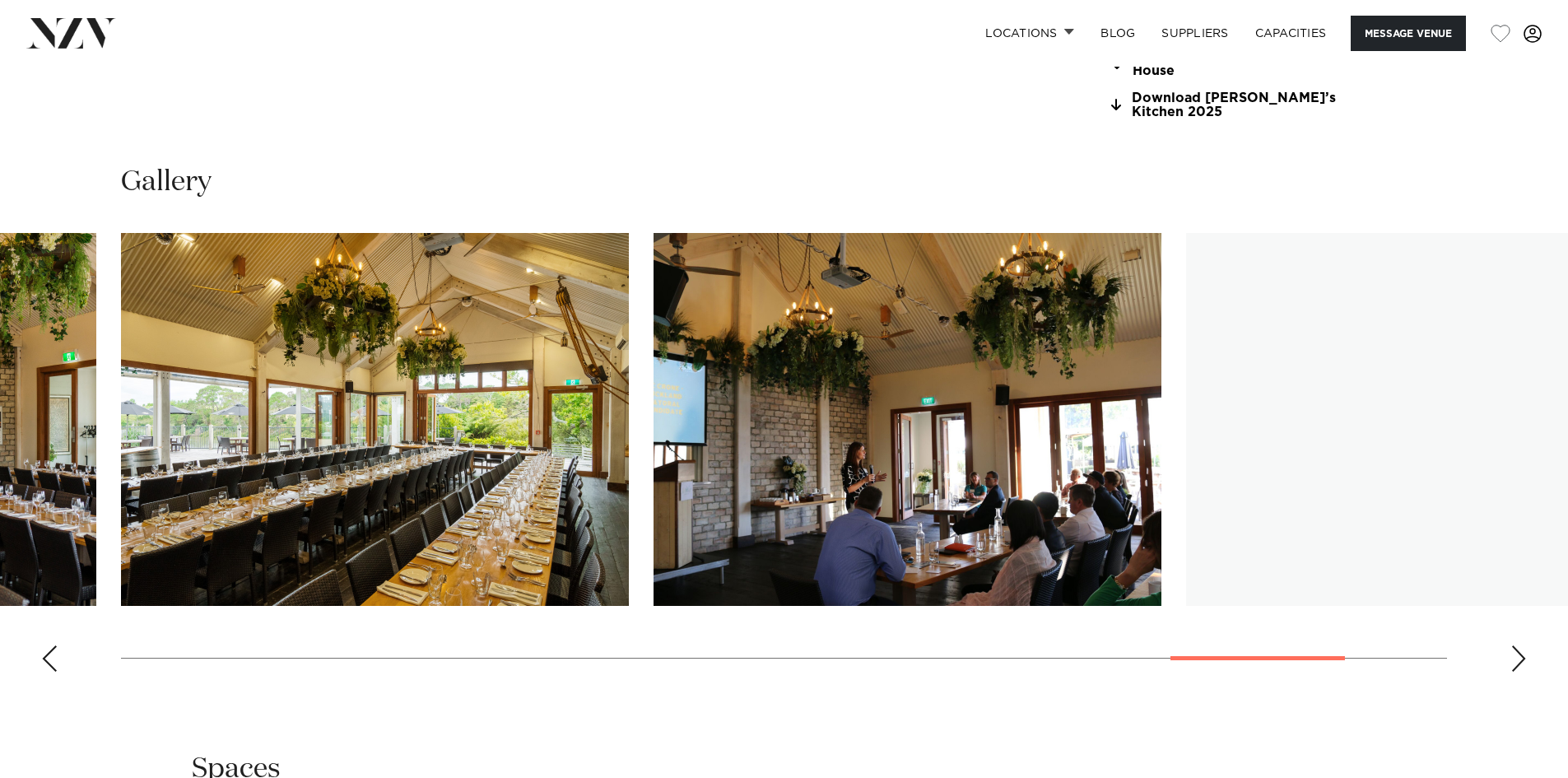 click at bounding box center (1519, 659) 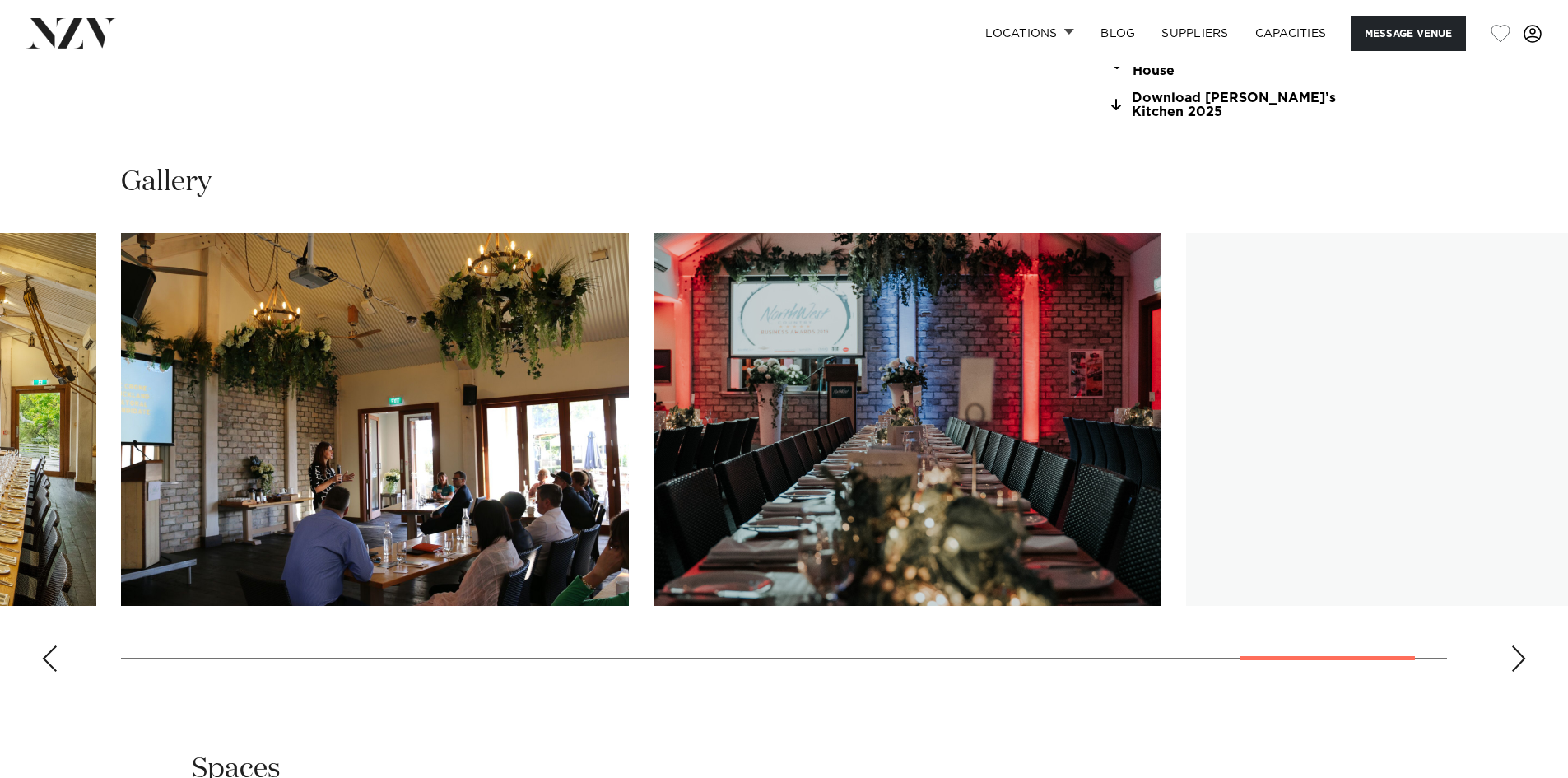 click at bounding box center (1519, 659) 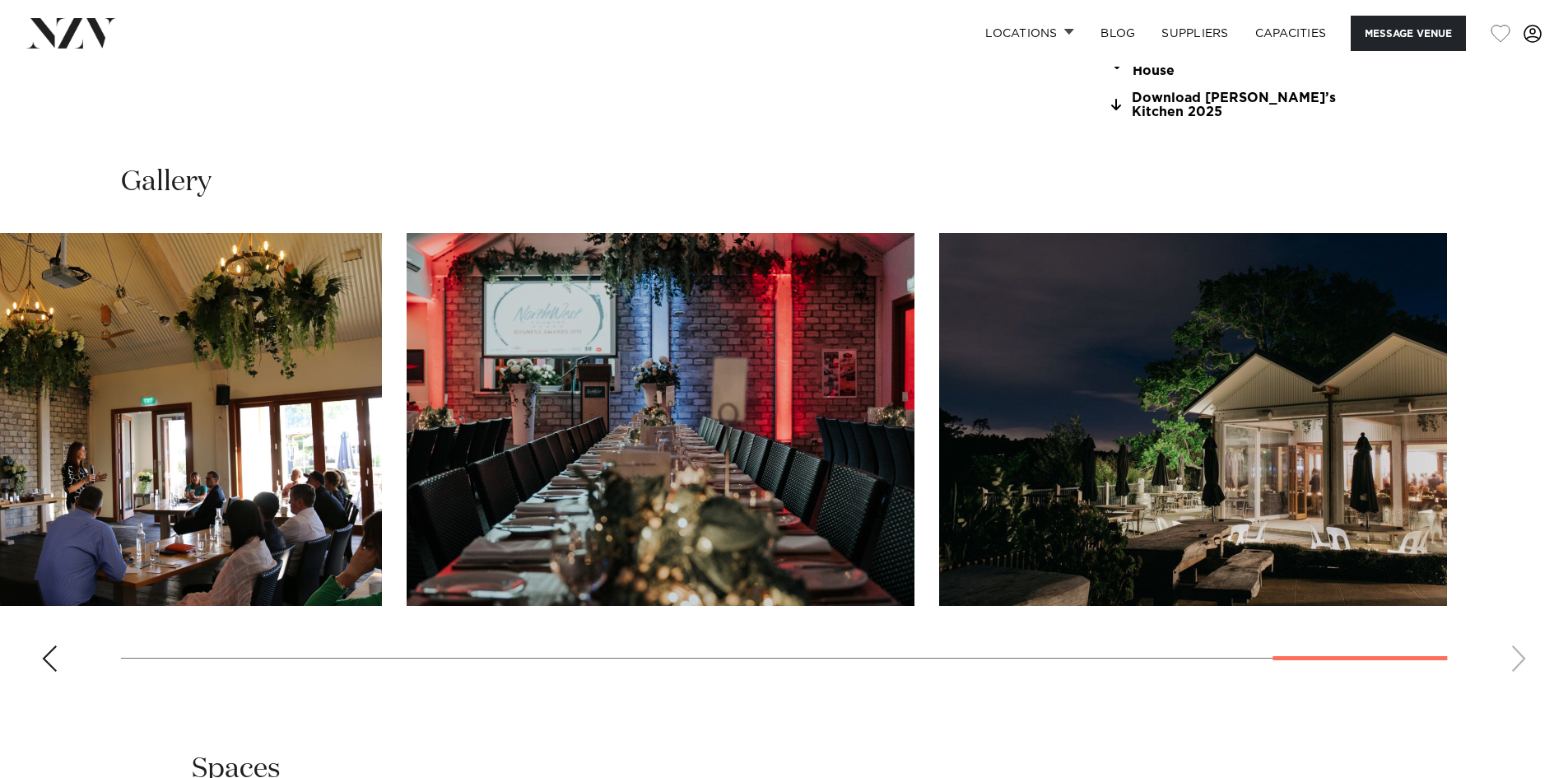 click at bounding box center (784, 459) 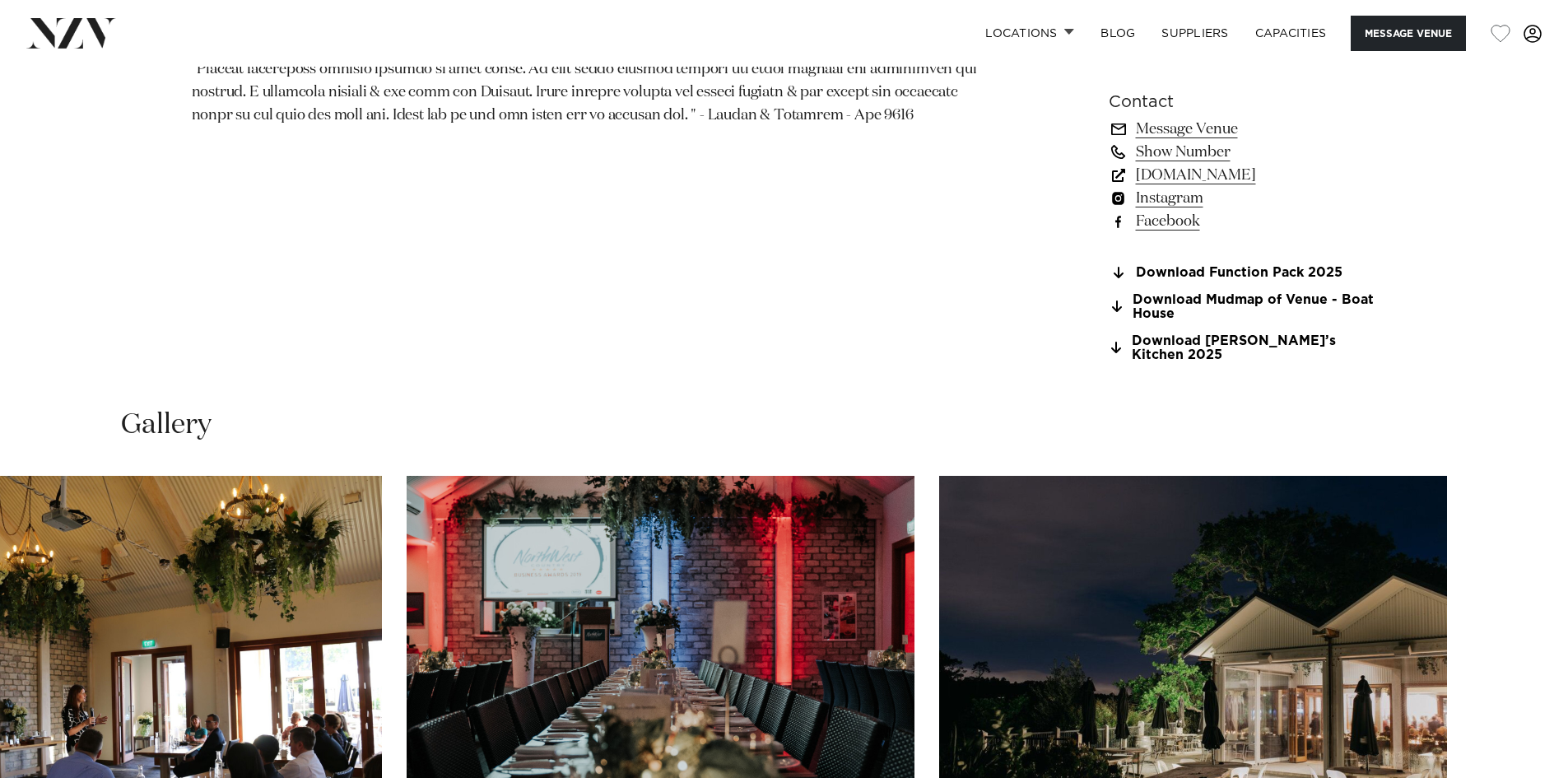 scroll, scrollTop: 1317, scrollLeft: 0, axis: vertical 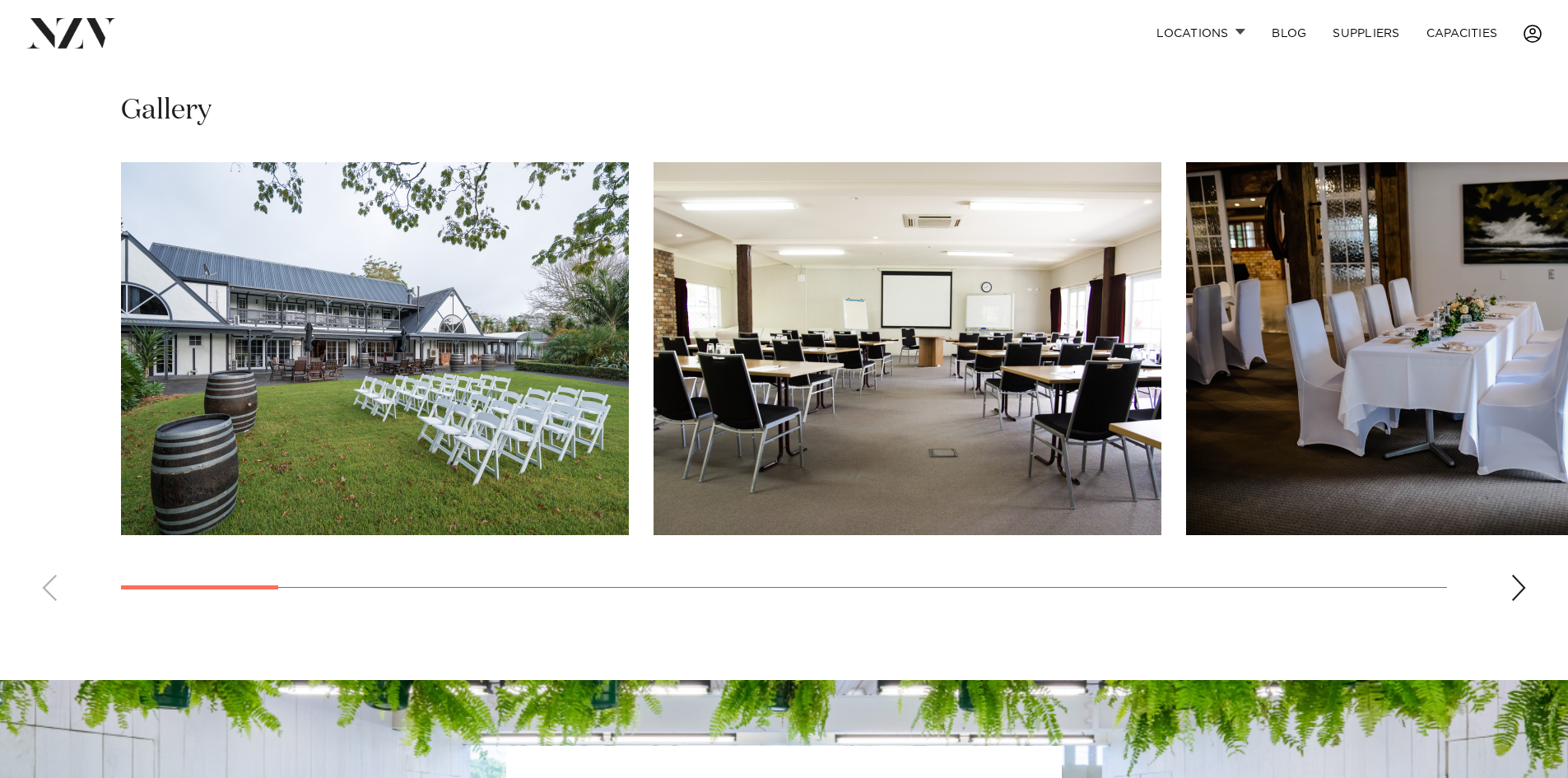 click at bounding box center (1519, 588) 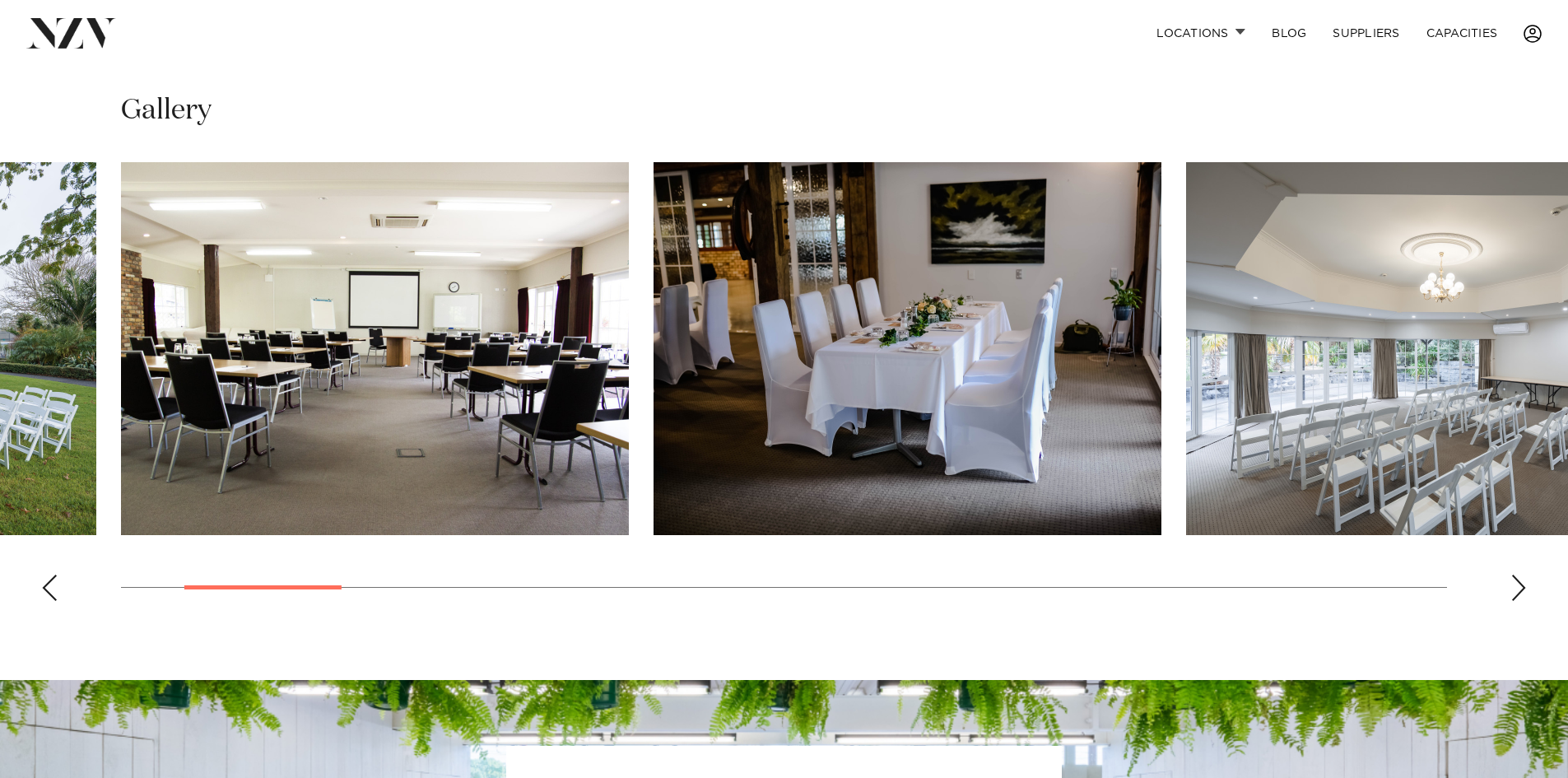 click at bounding box center (1519, 588) 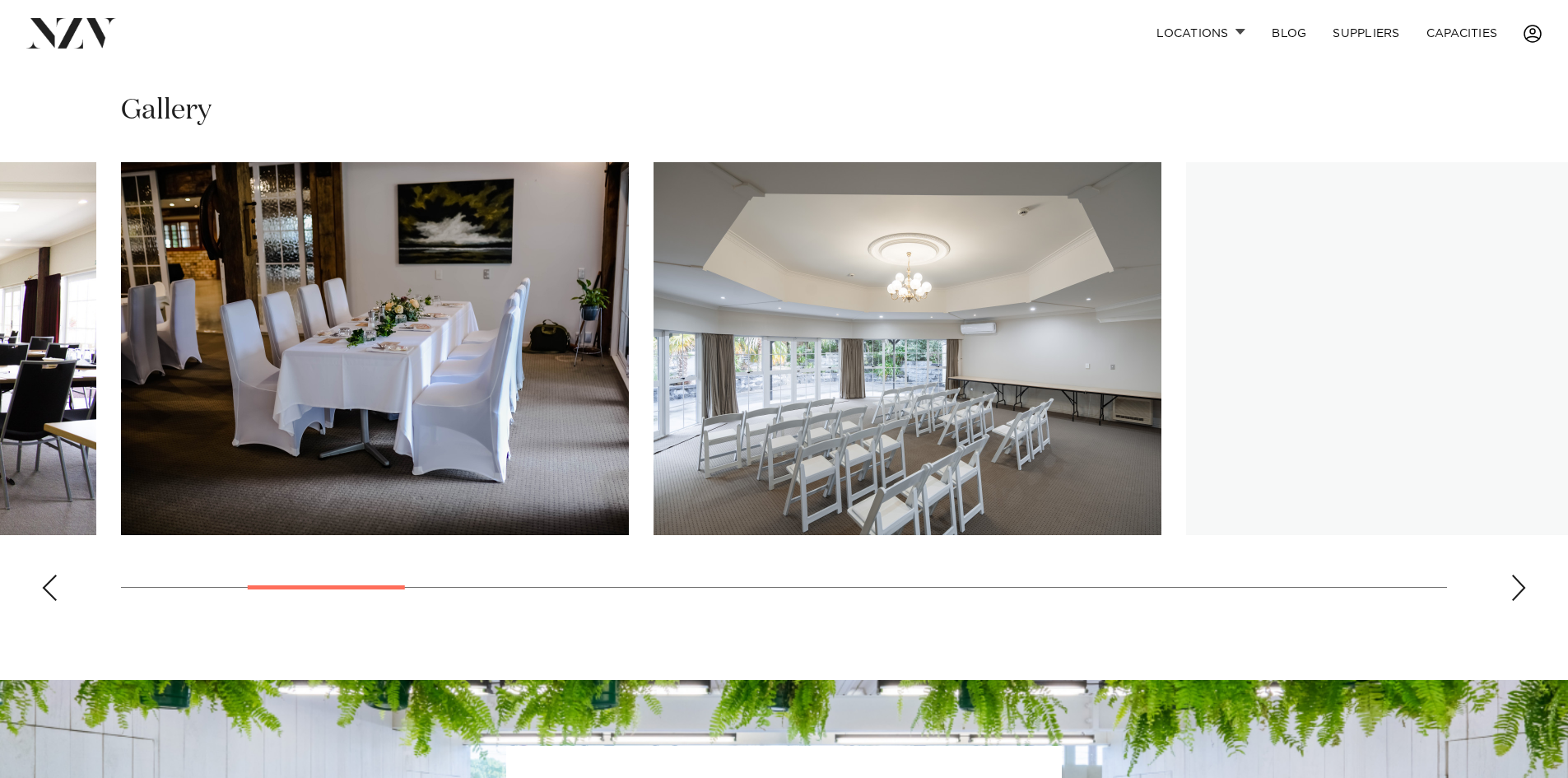 click at bounding box center [1519, 588] 